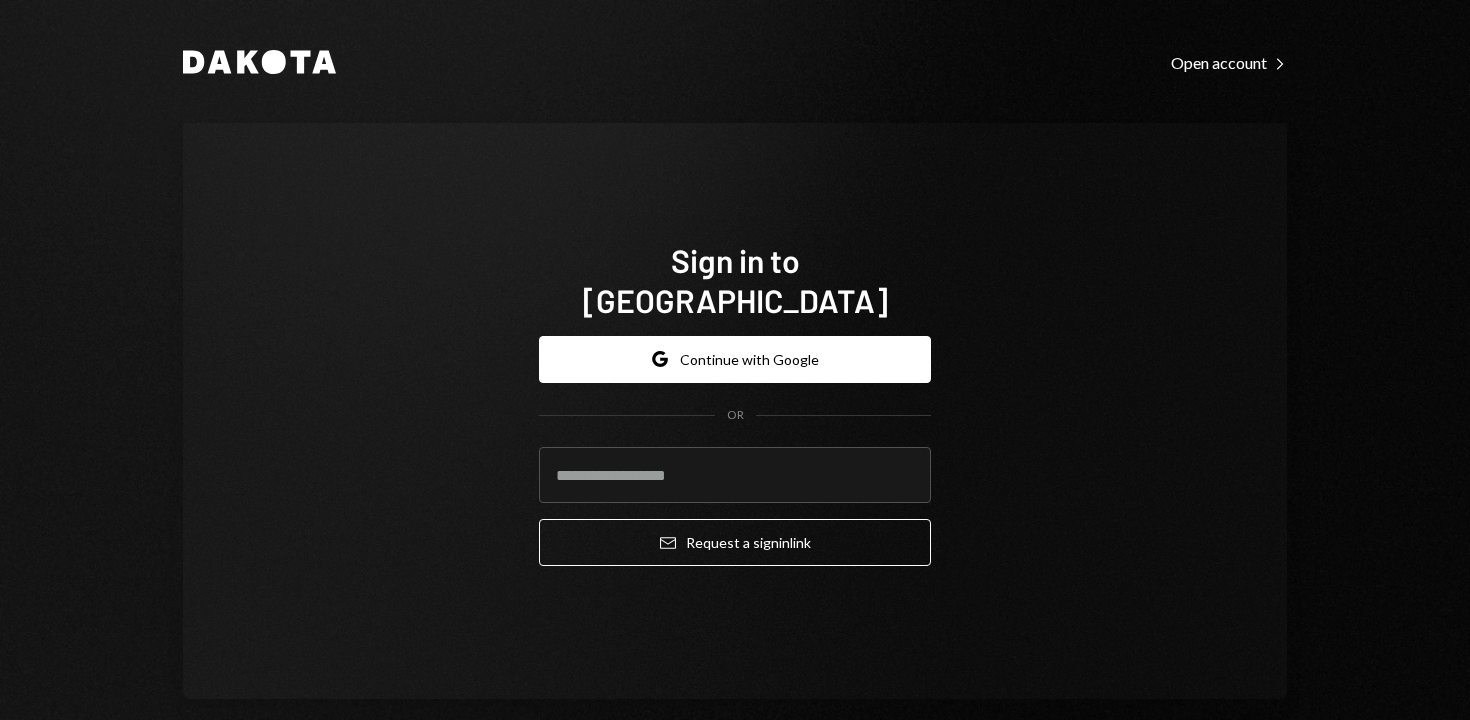 scroll, scrollTop: 0, scrollLeft: 0, axis: both 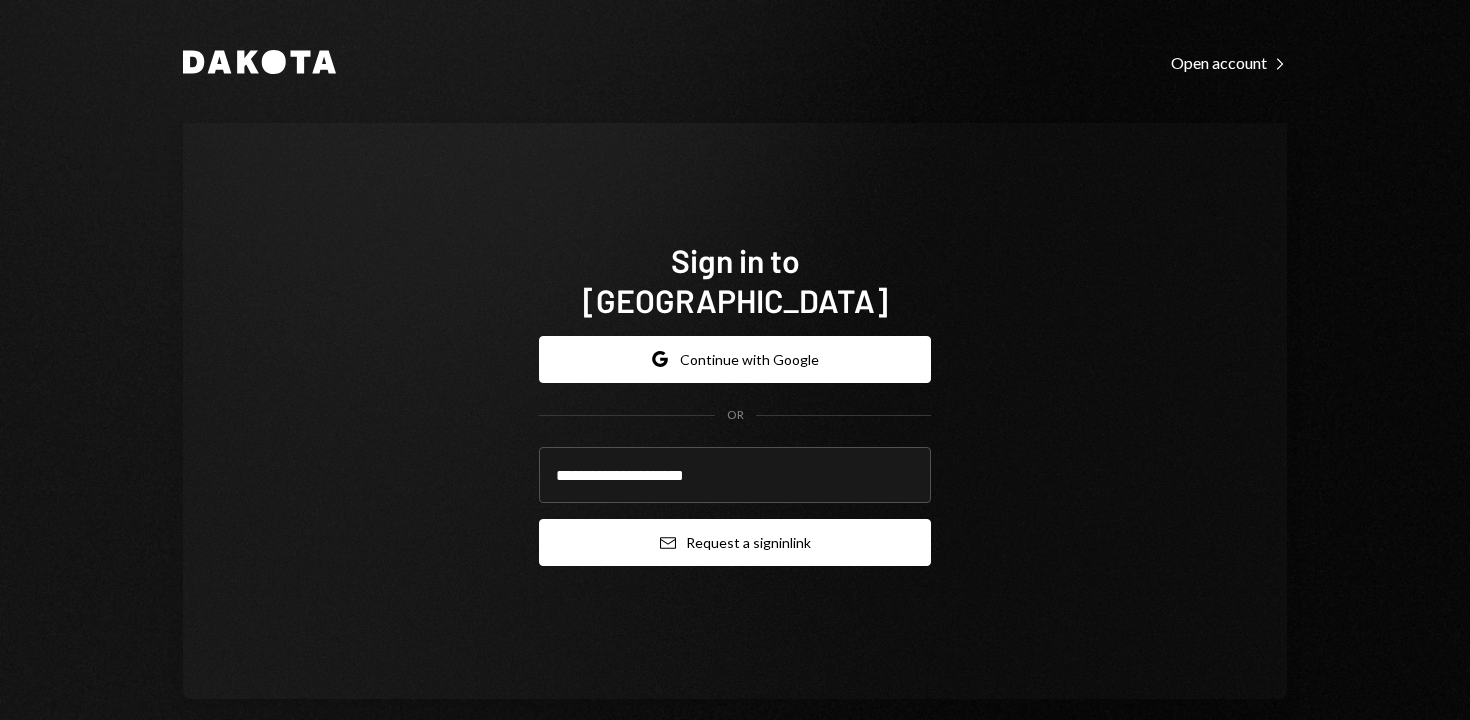 click on "Email Request a sign  in  link" at bounding box center [735, 542] 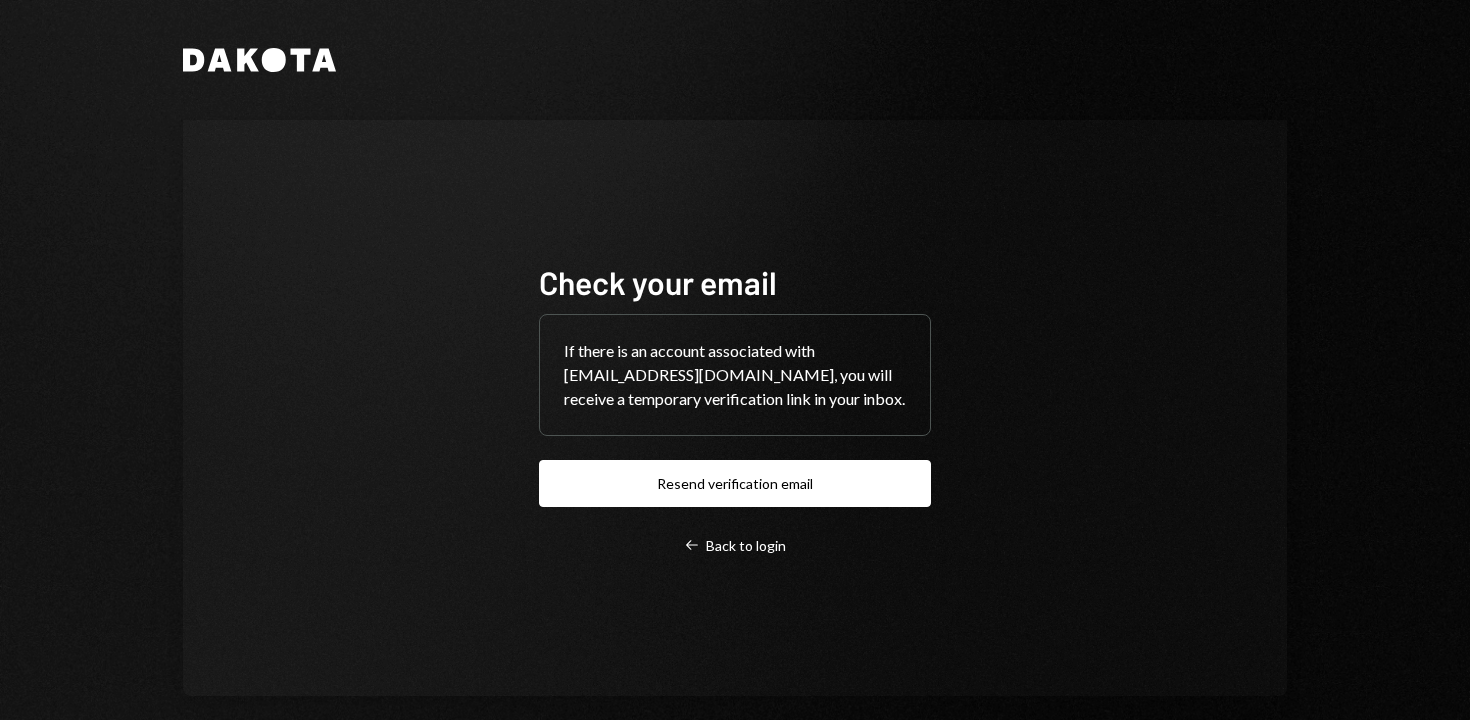 click on "Check your email If there is an account associated with support@dishgenie.app, you will
receive a temporary verification link in your inbox. Resend verification email Left Arrow Back to login" at bounding box center [735, 408] 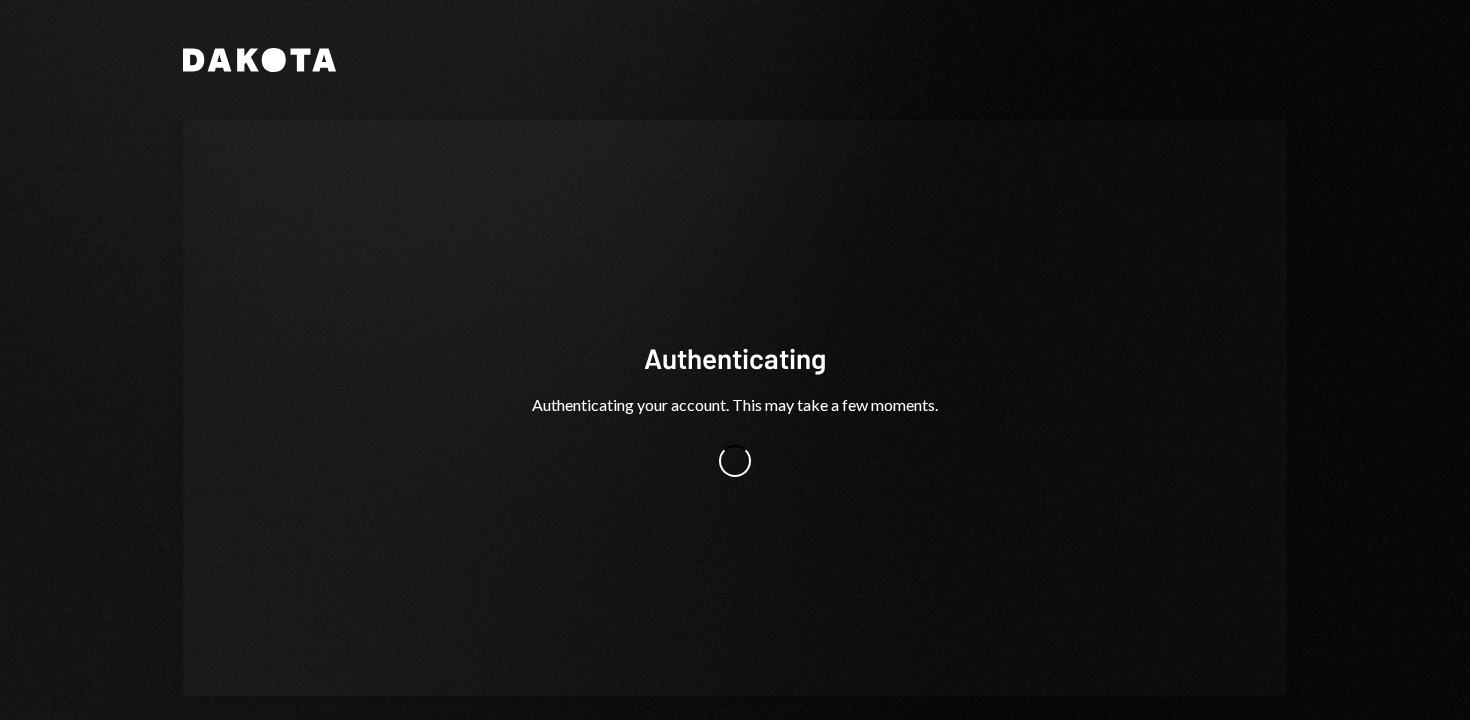 scroll, scrollTop: 0, scrollLeft: 0, axis: both 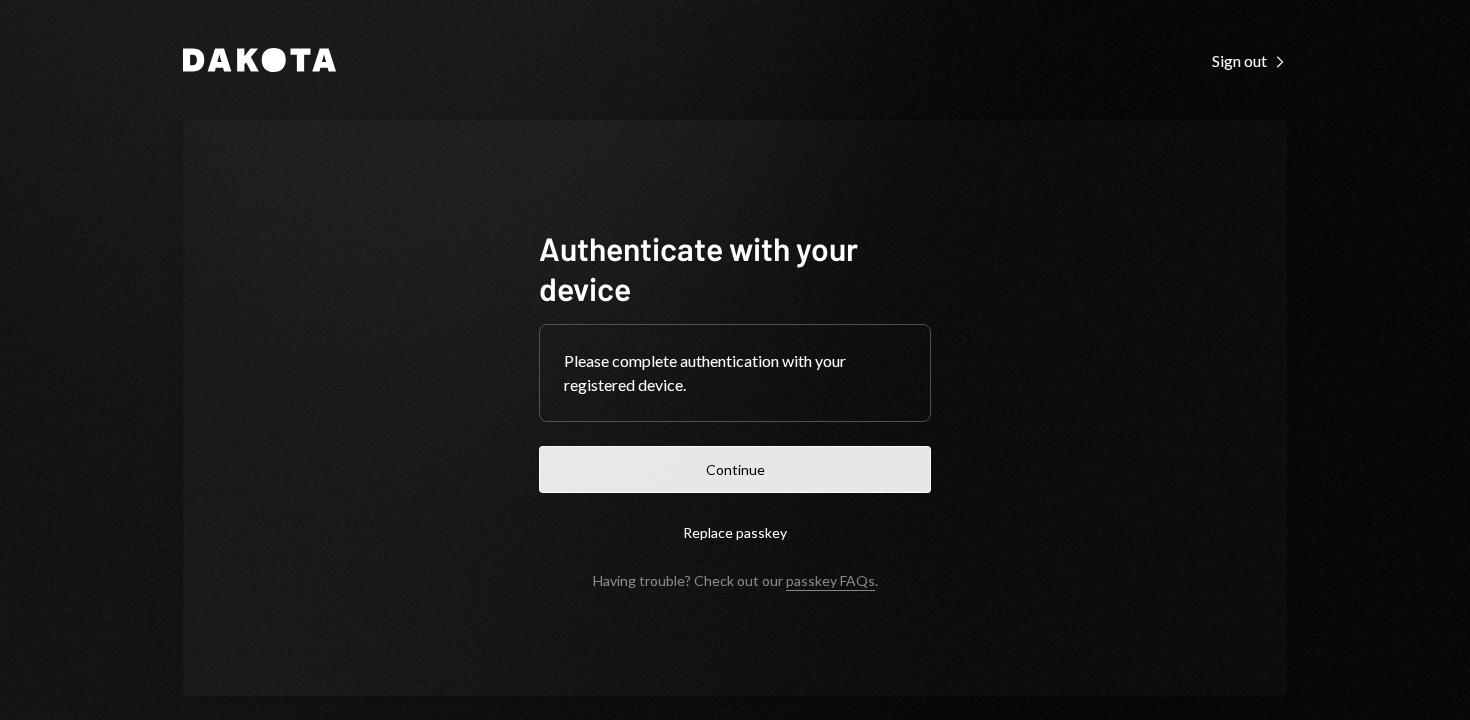 click on "Continue" at bounding box center (735, 469) 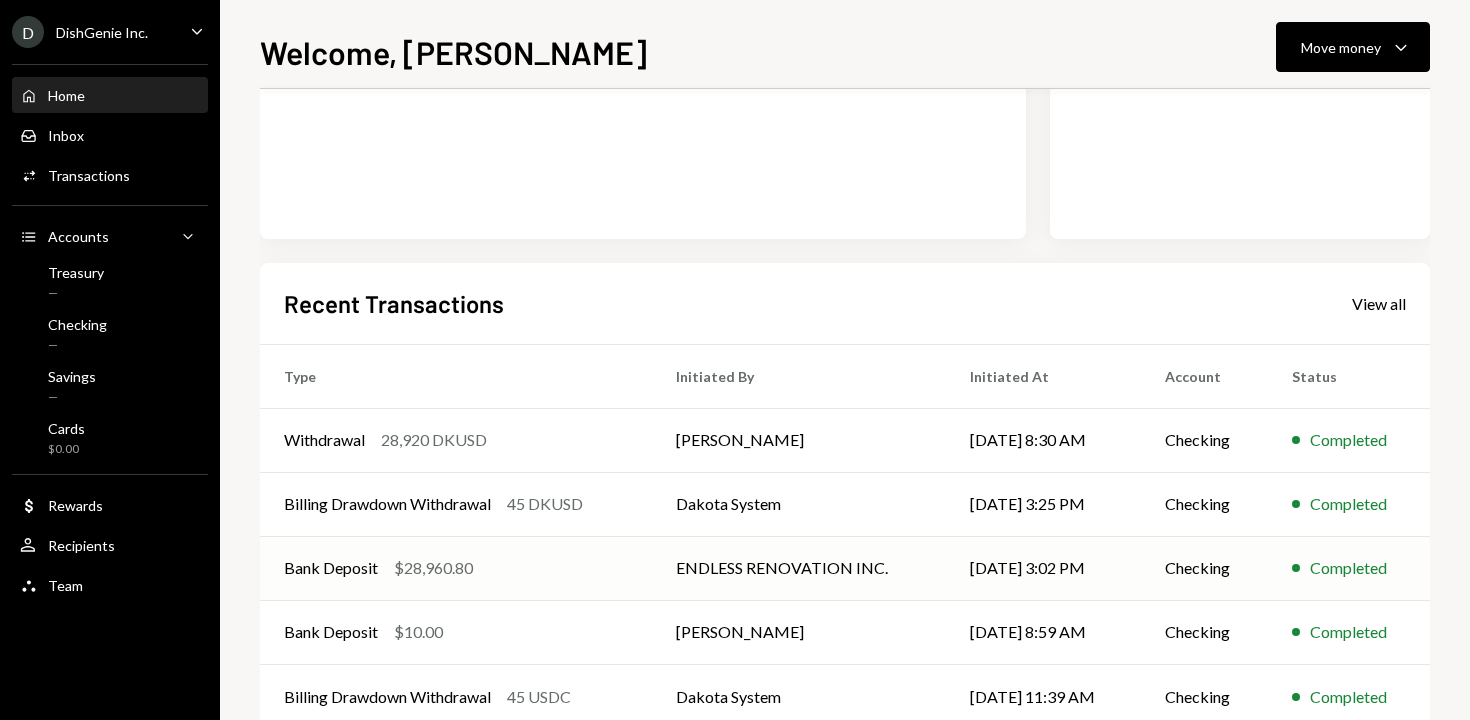 scroll, scrollTop: 390, scrollLeft: 0, axis: vertical 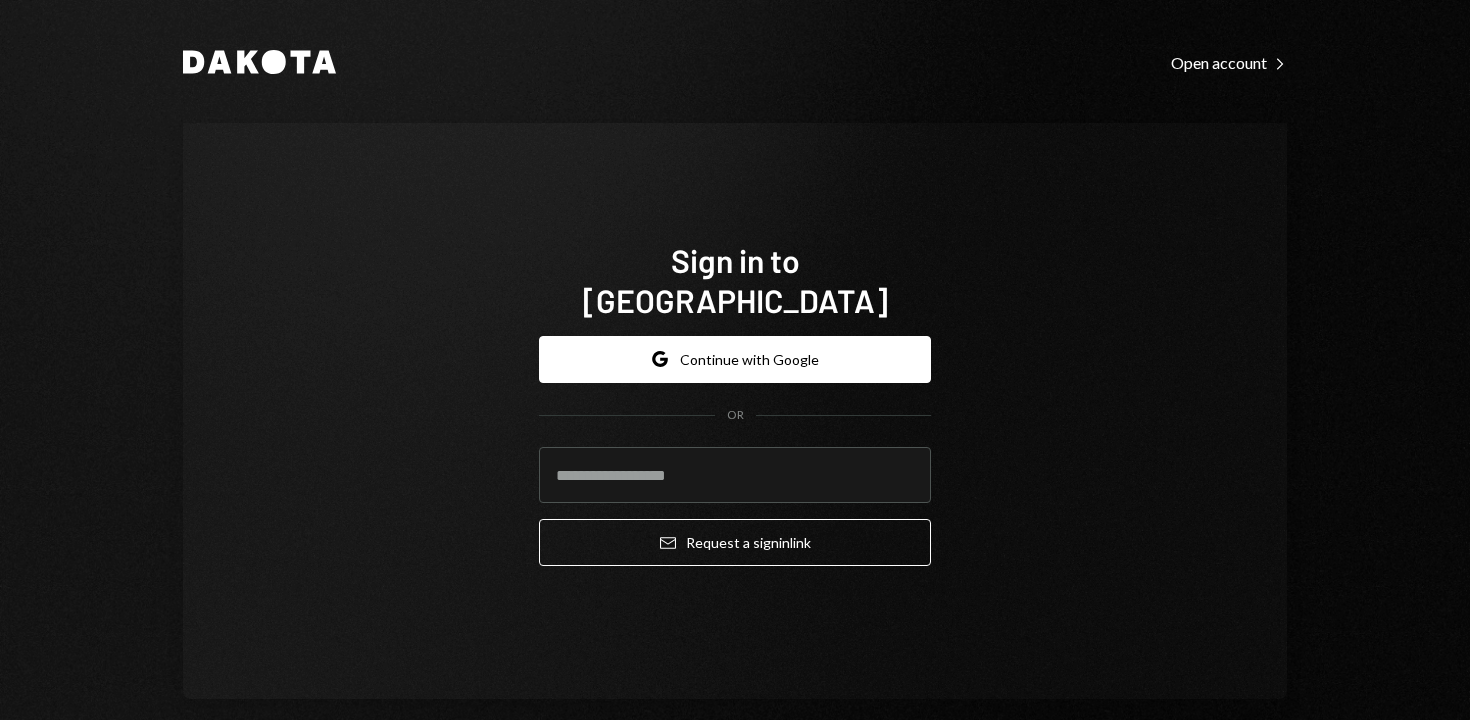type on "**********" 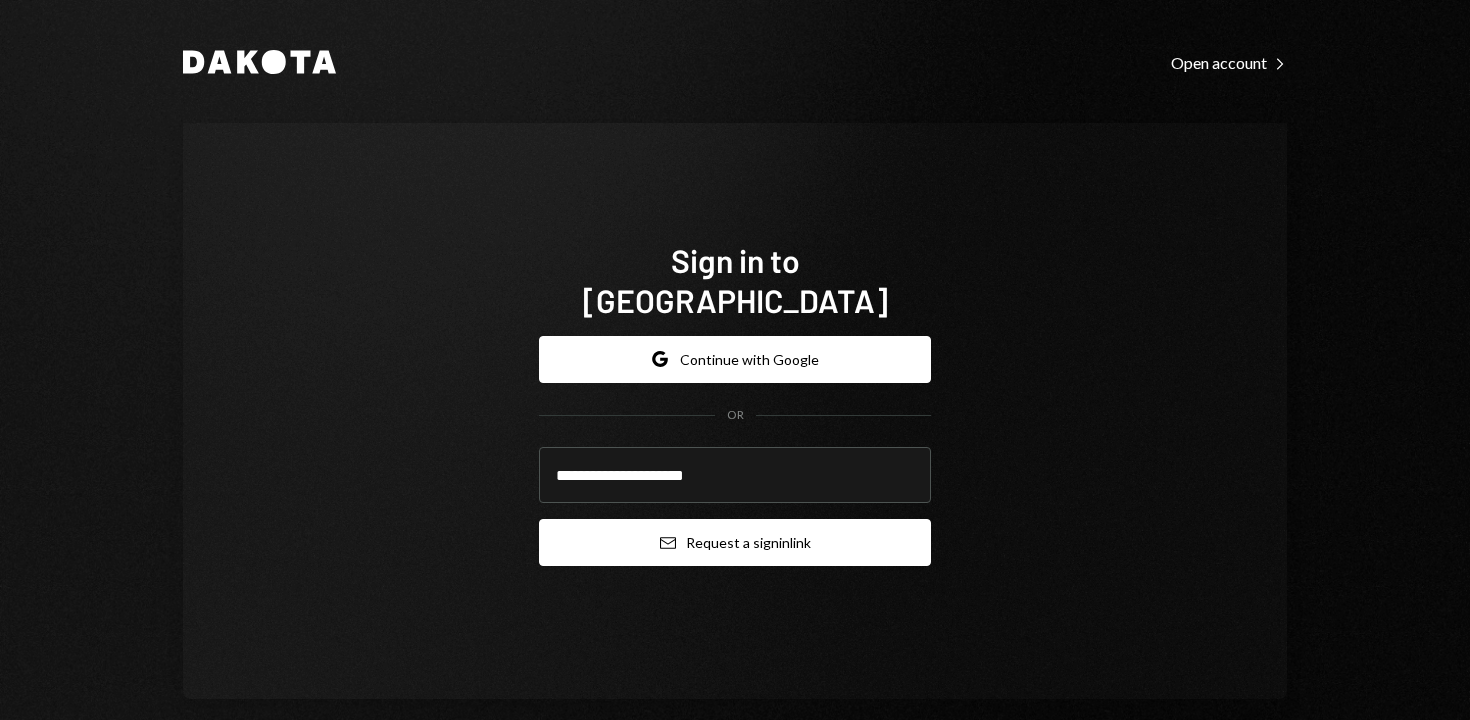 click 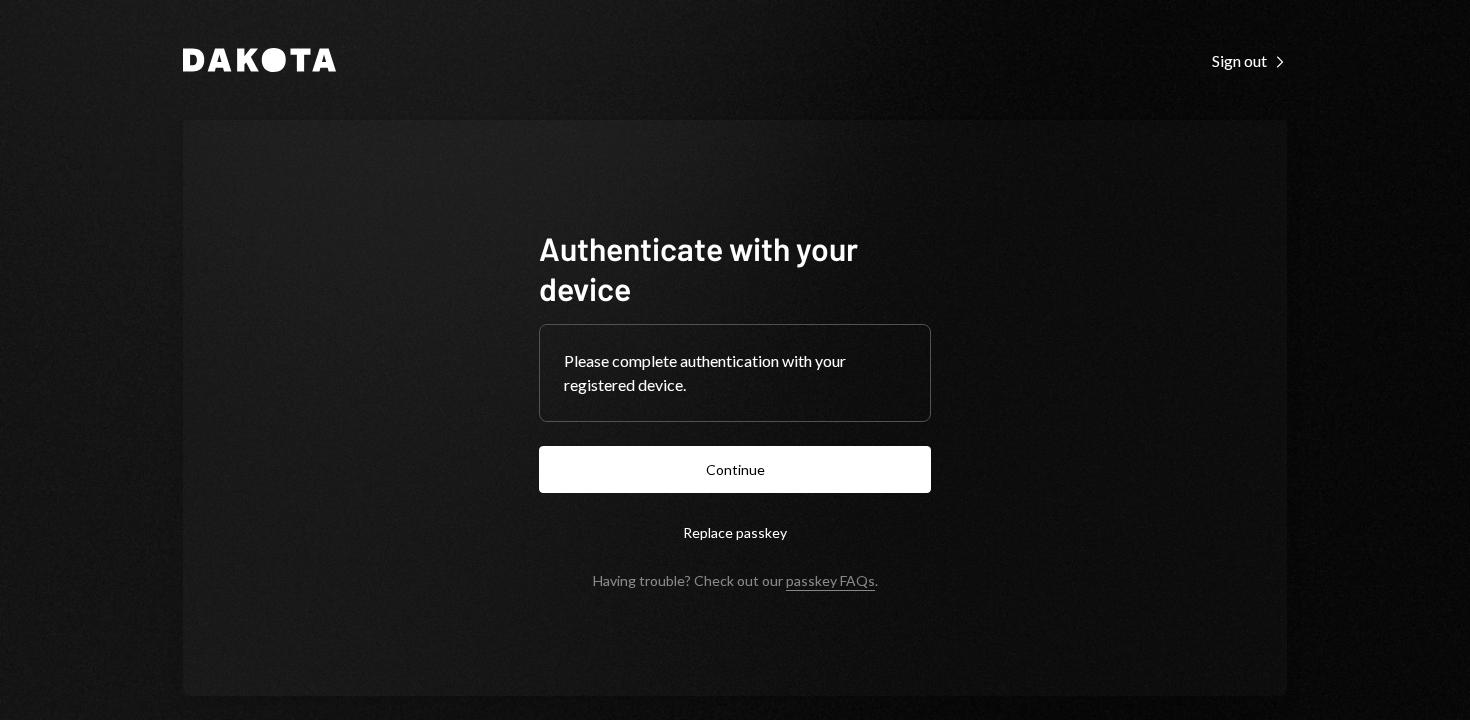 scroll, scrollTop: 0, scrollLeft: 0, axis: both 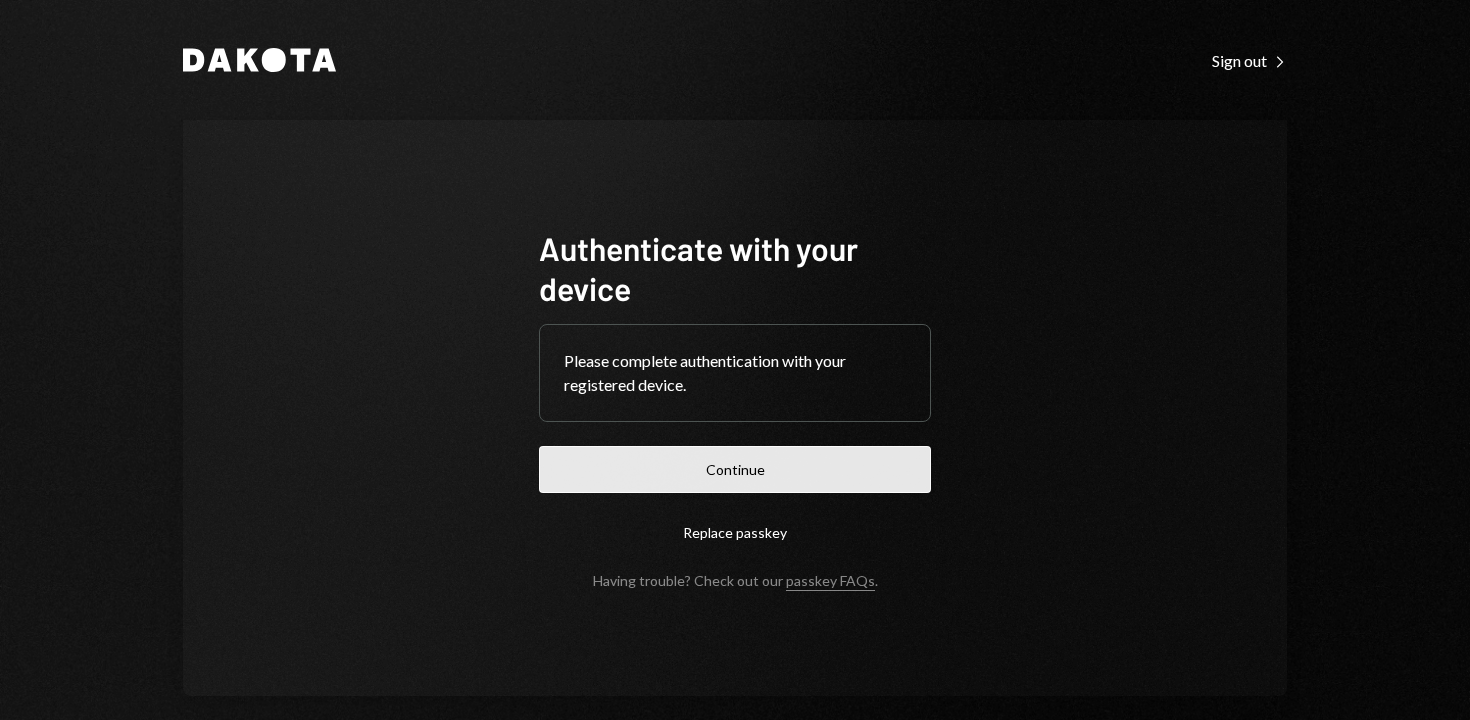 click on "Continue" at bounding box center (735, 469) 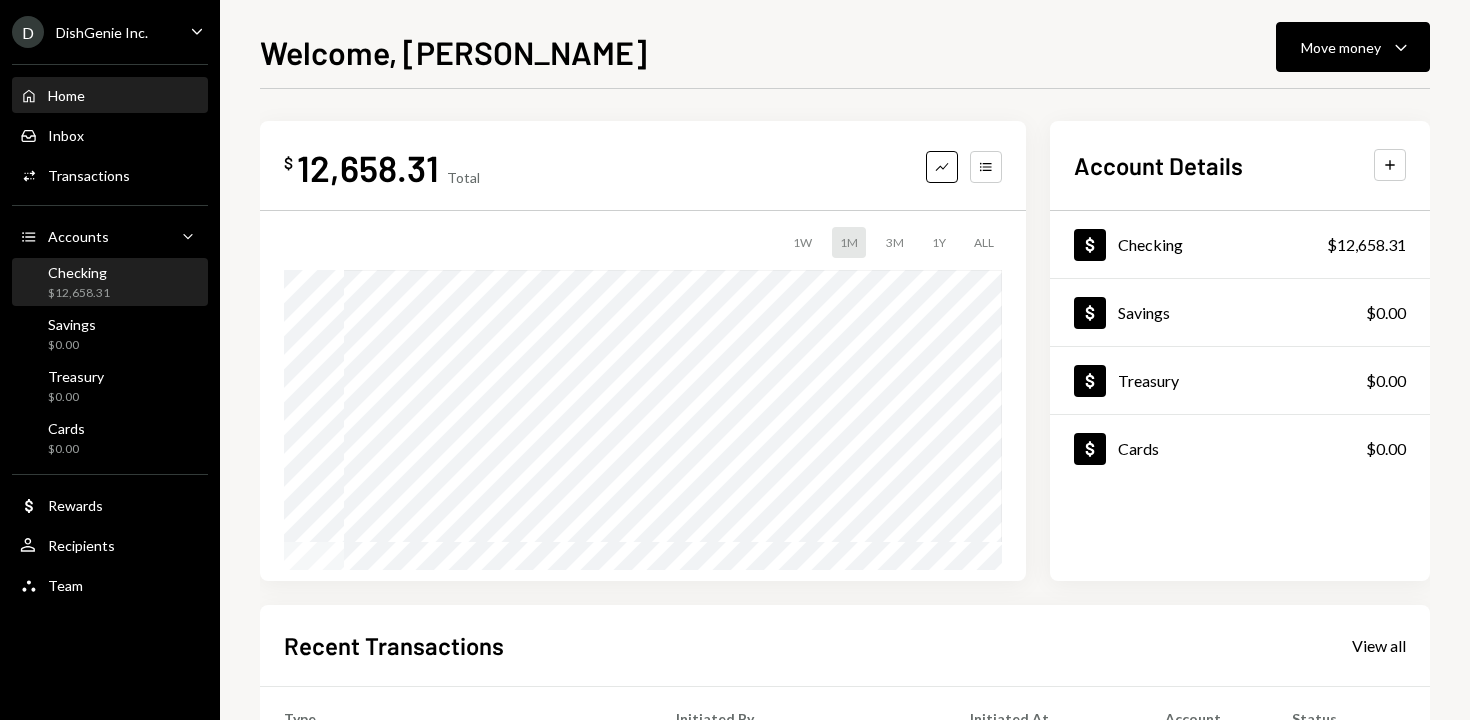 click on "Checking $12,658.31" at bounding box center [110, 283] 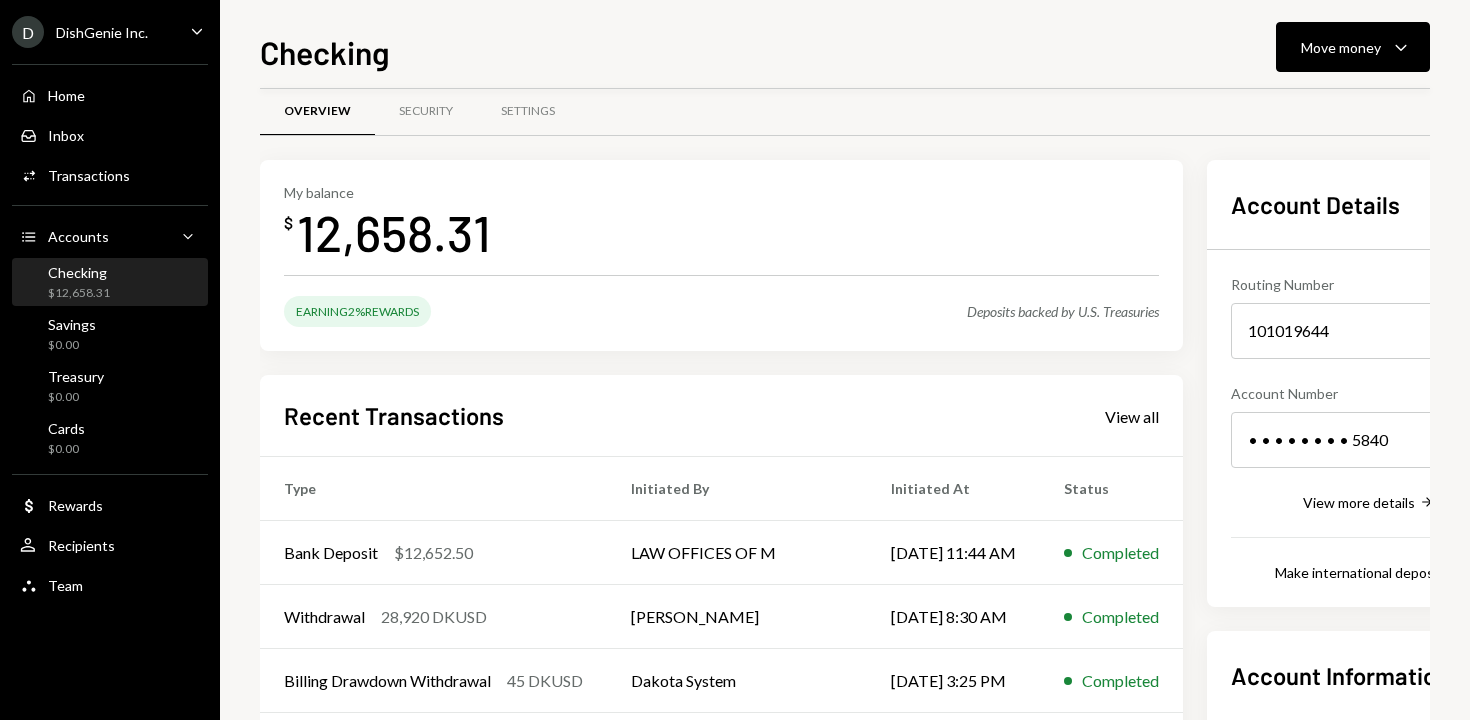 scroll, scrollTop: 0, scrollLeft: 0, axis: both 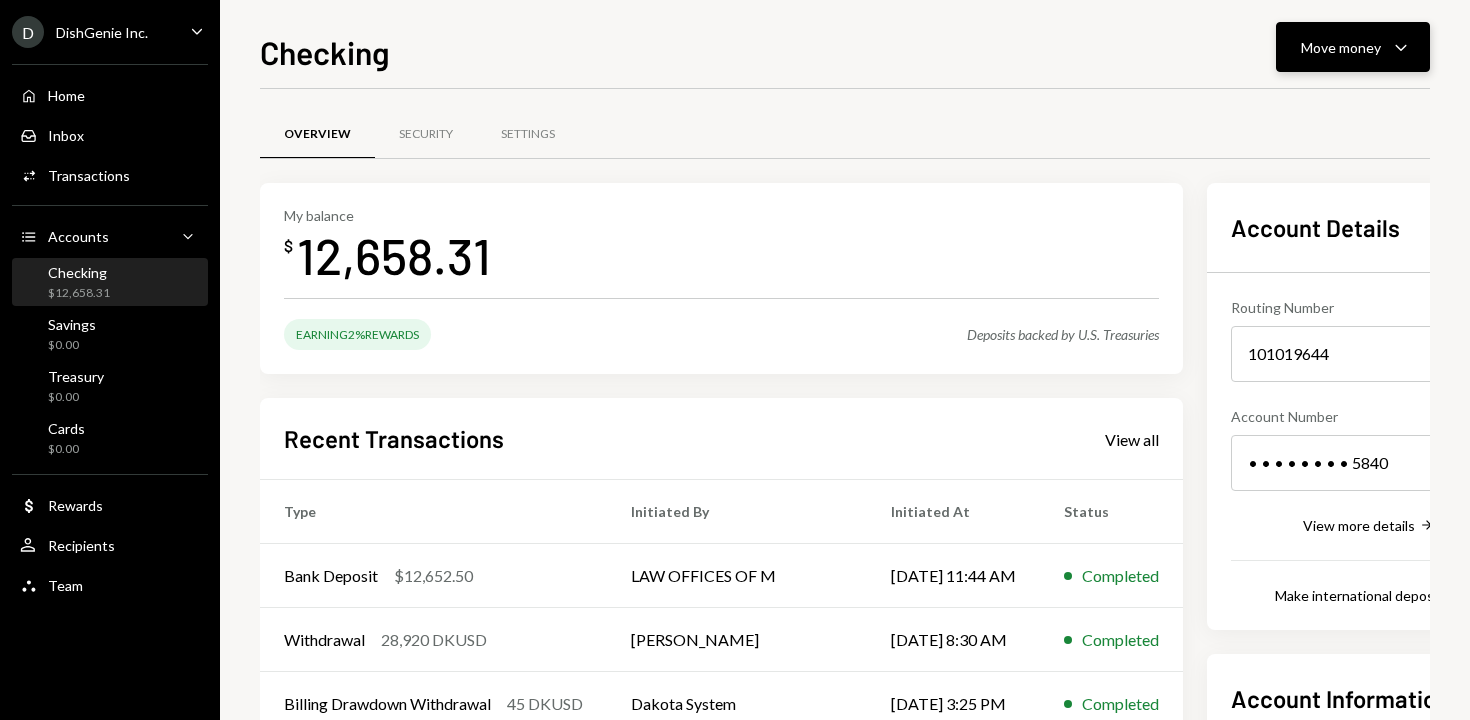 click on "Move money" at bounding box center [1341, 47] 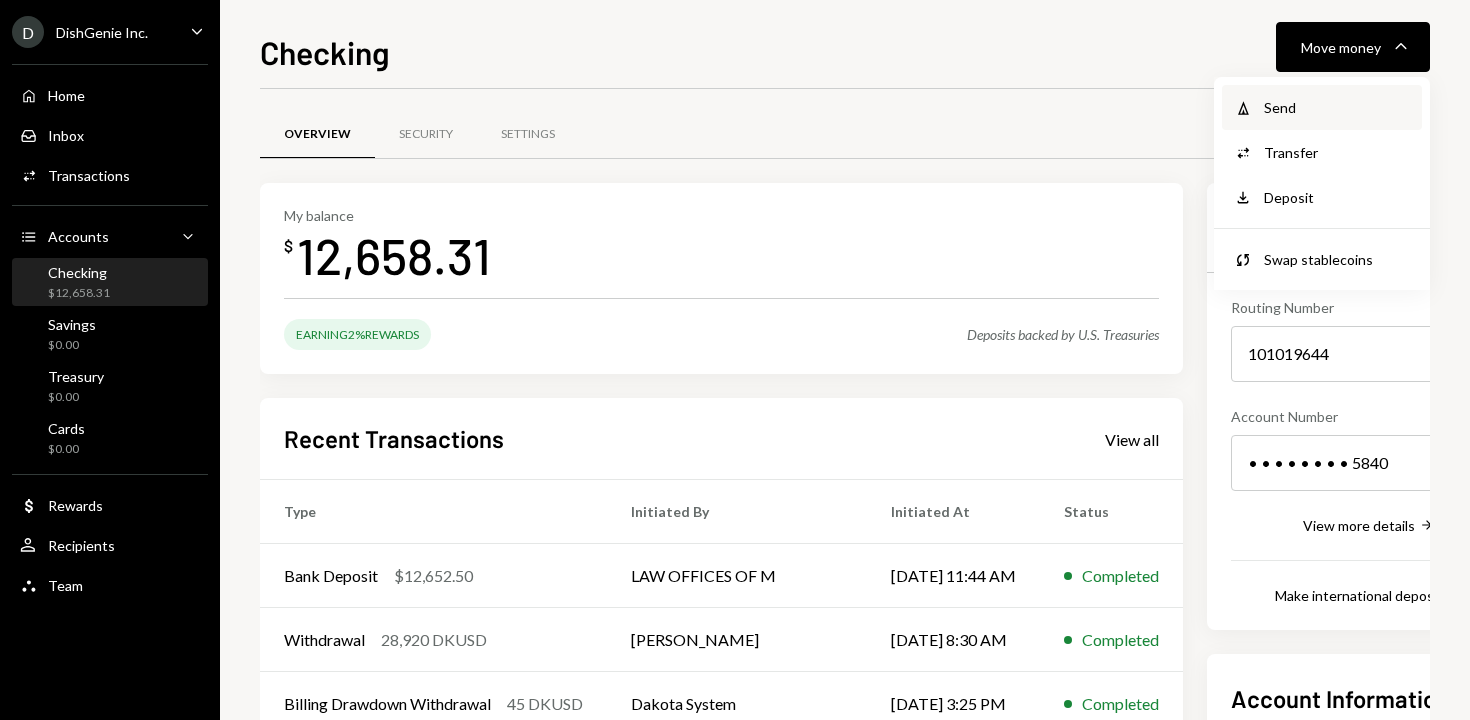 click on "Send" at bounding box center (1337, 107) 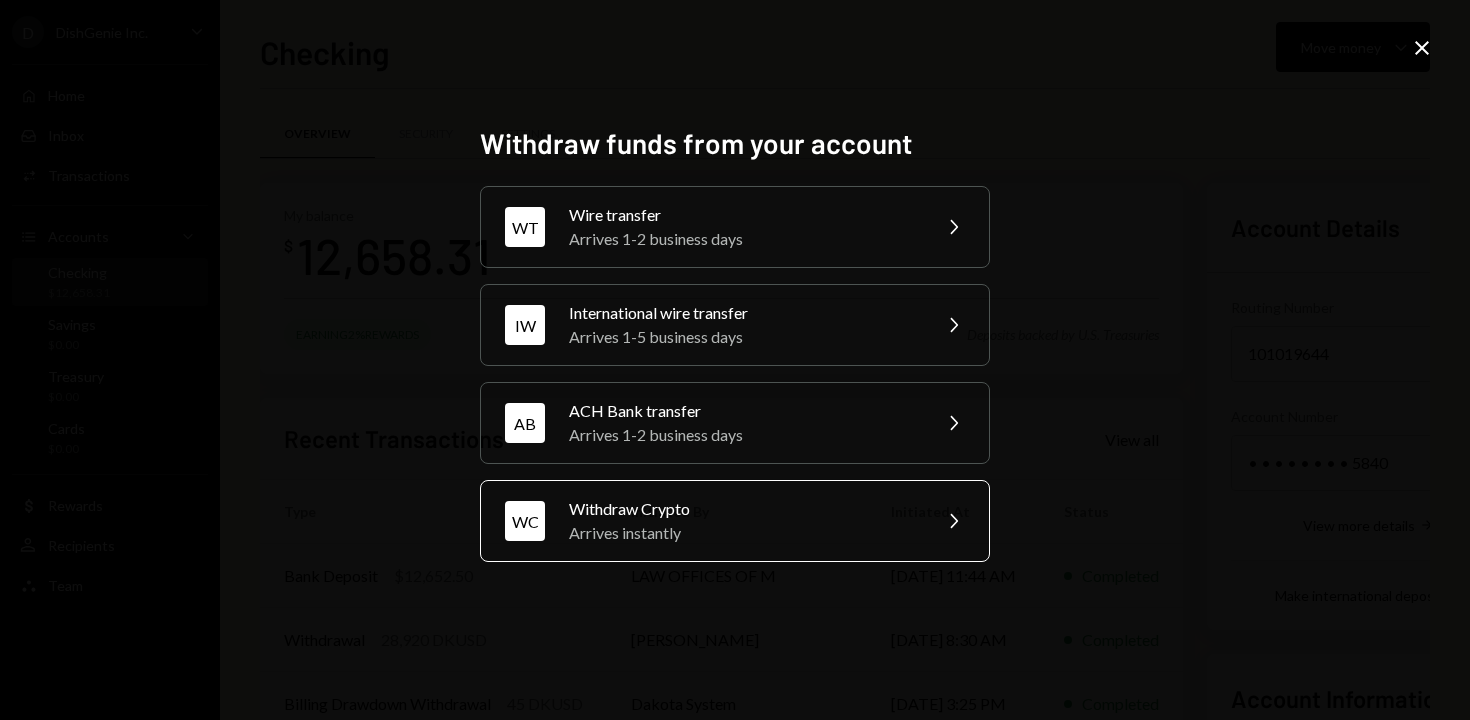 click on "Arrives instantly" at bounding box center (743, 533) 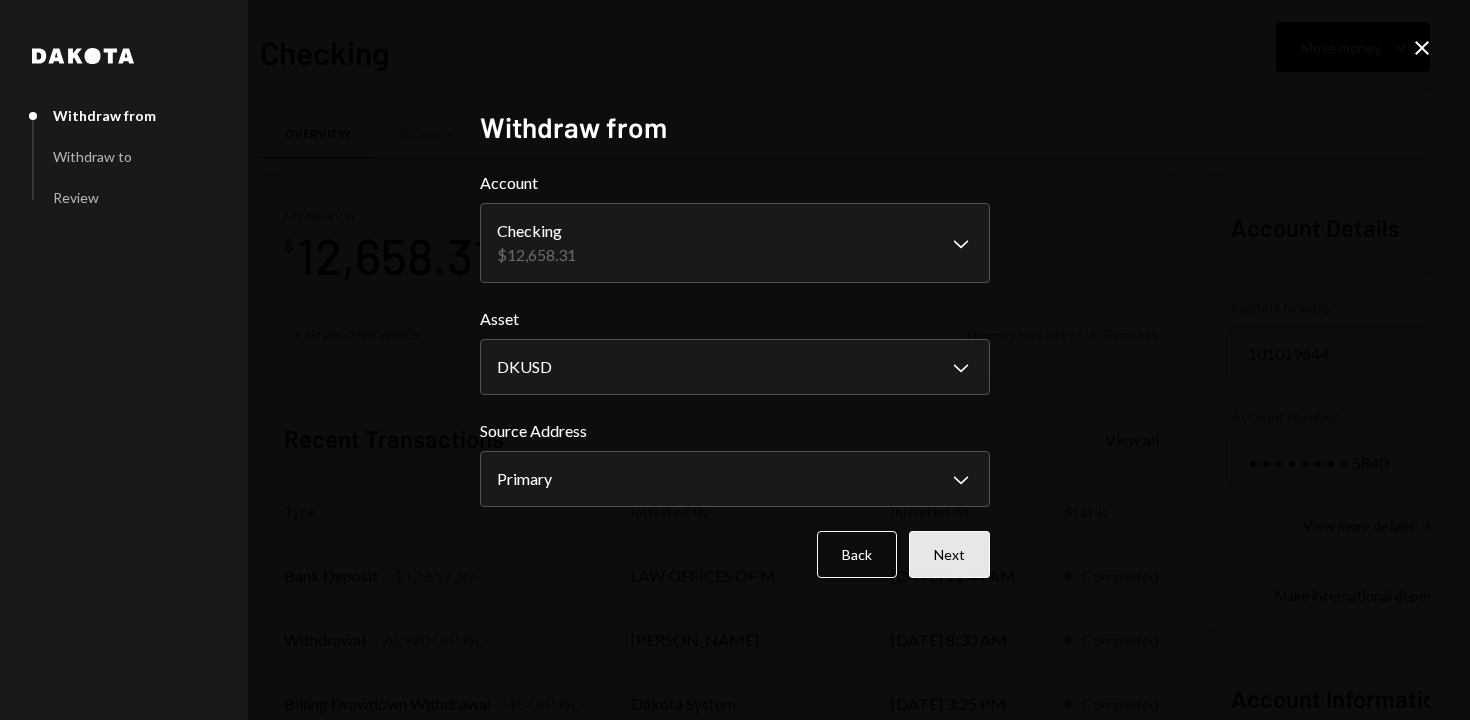 click on "Next" at bounding box center (949, 554) 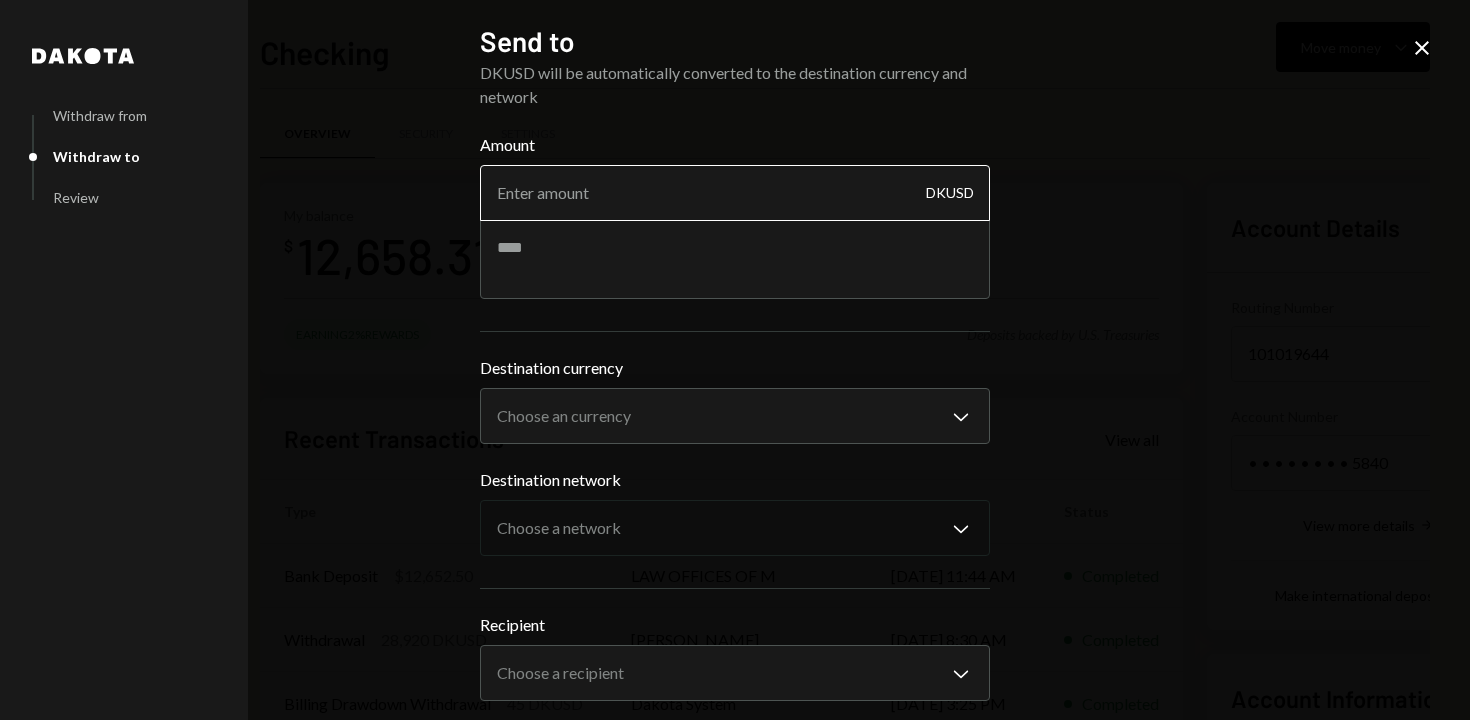 click on "Amount" at bounding box center [735, 193] 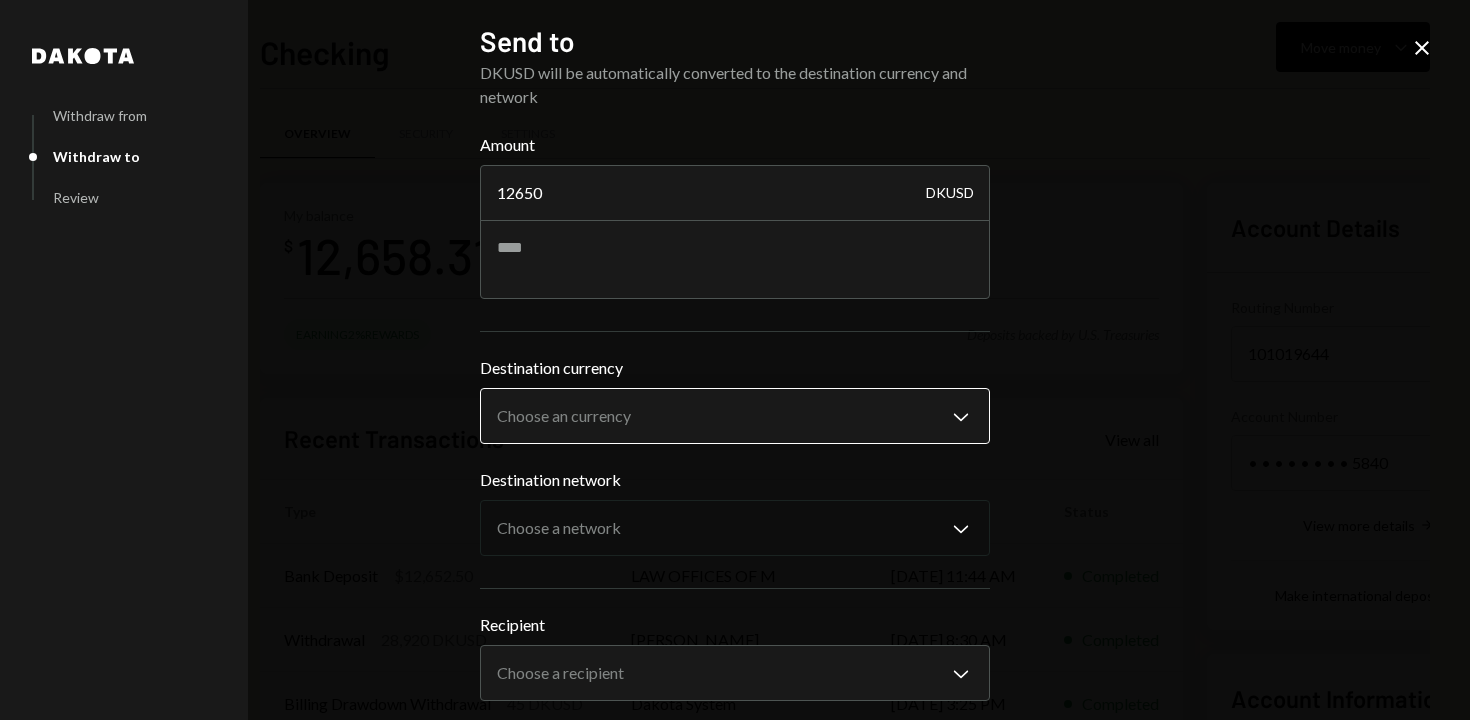 type on "12650" 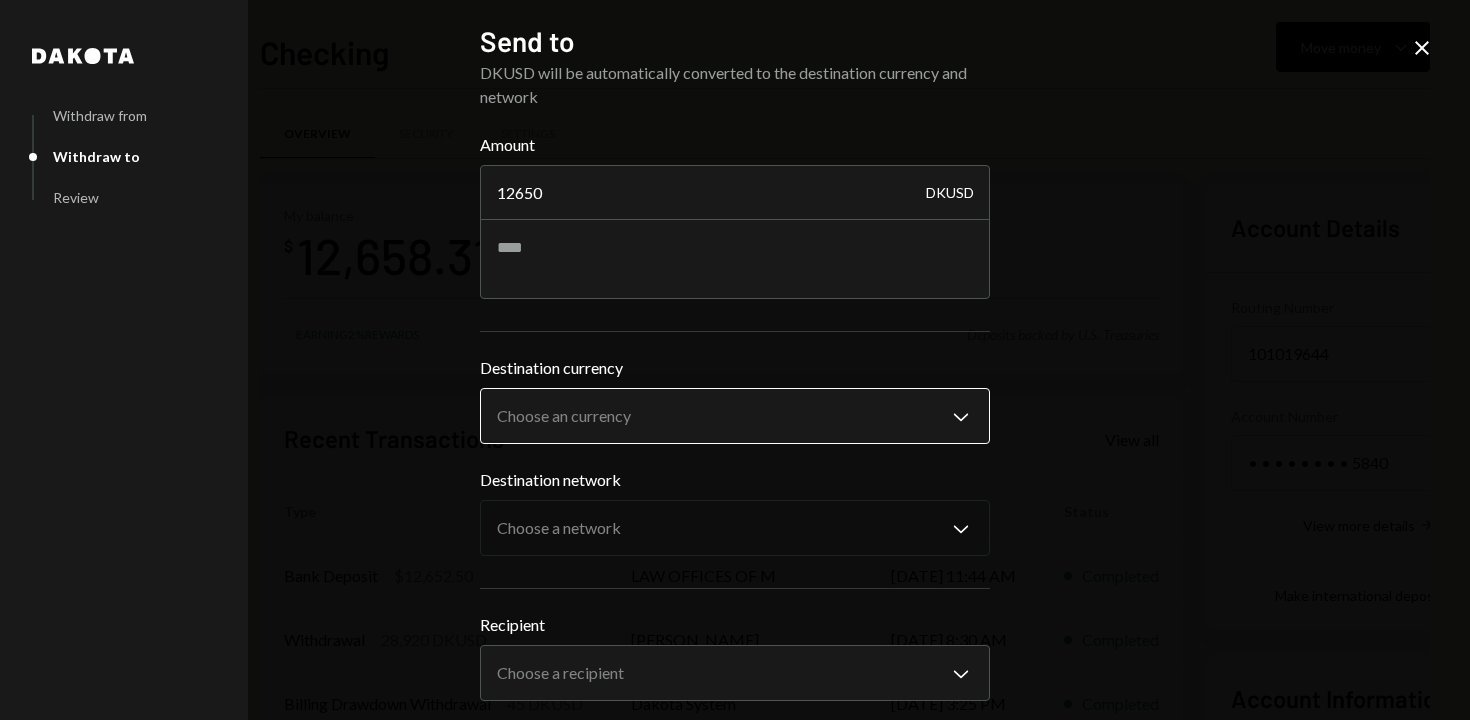 click on "D DishGenie Inc. Caret Down Home Home Inbox Inbox Activities Transactions Accounts Accounts Caret Down Checking $12,658.31 Savings $0.00 Treasury $0.00 Cards $0.00 Dollar Rewards User Recipients Team Team Checking Move money Caret Down Overview Security Settings My balance $ 12,658.31 Earning  2%  Rewards Deposits backed by U.S. Treasuries Recent Transactions View all Type Initiated By Initiated At Status Bank Deposit $12,652.50 LAW OFFICES OF M 07/01/25 11:44 AM Completed Withdrawal 28,920  DKUSD Stephanie Sargon 07/01/25 8:30 AM Completed Billing Drawdown Withdrawal 45  DKUSD Dakota System 06/30/25 3:25 PM Completed Bank Deposit $28,960.80 ENDLESS RENOVATION INC. 06/30/25 3:02 PM Completed Bank Deposit $10.00 Linda Morrow 05/12/25 8:59 AM Completed Account Details Routing Number 101019644 Copy Account Number • • • • • • • •  5840 Show Copy View more details Right Arrow Make international deposit Right Arrow Account Information Money in (last 30 days) Up Right Arrow $41,613.30 $28,965.00 Back" at bounding box center [735, 360] 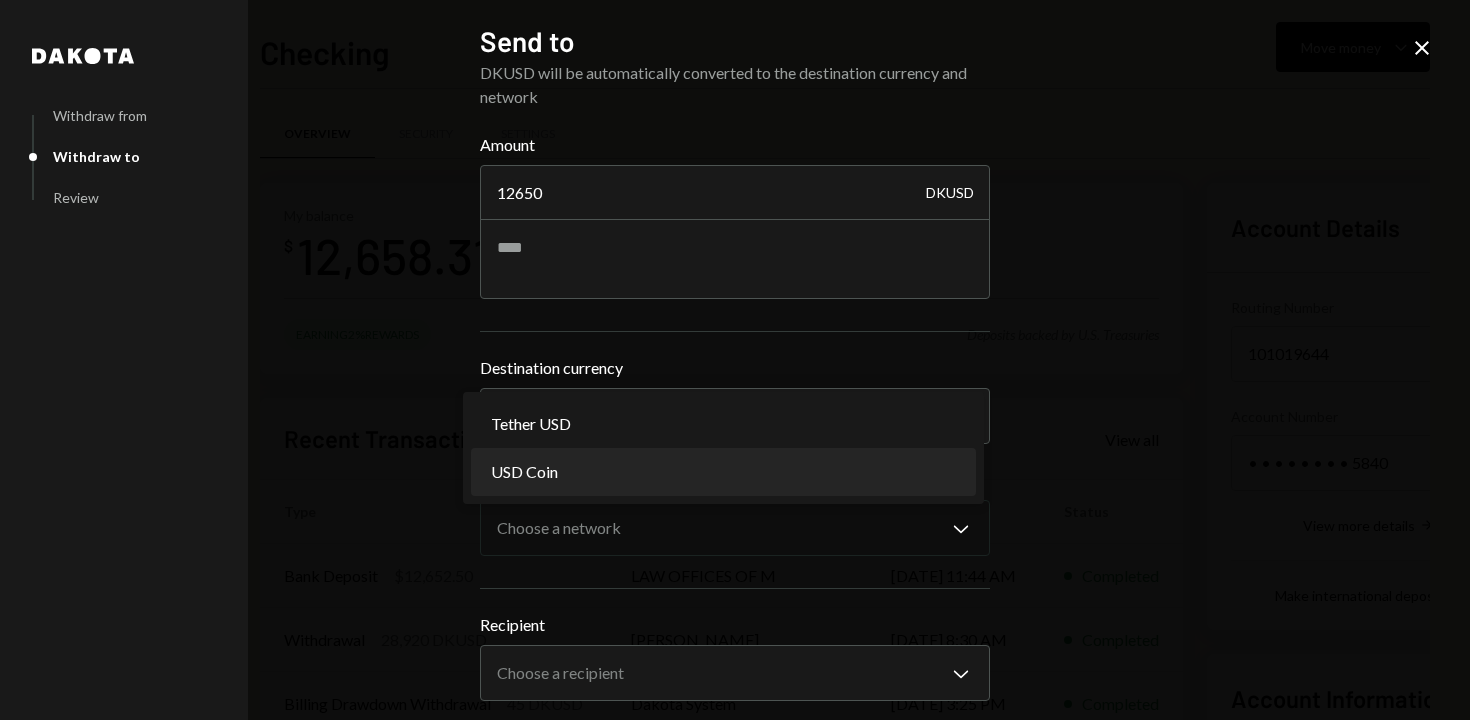 select on "****" 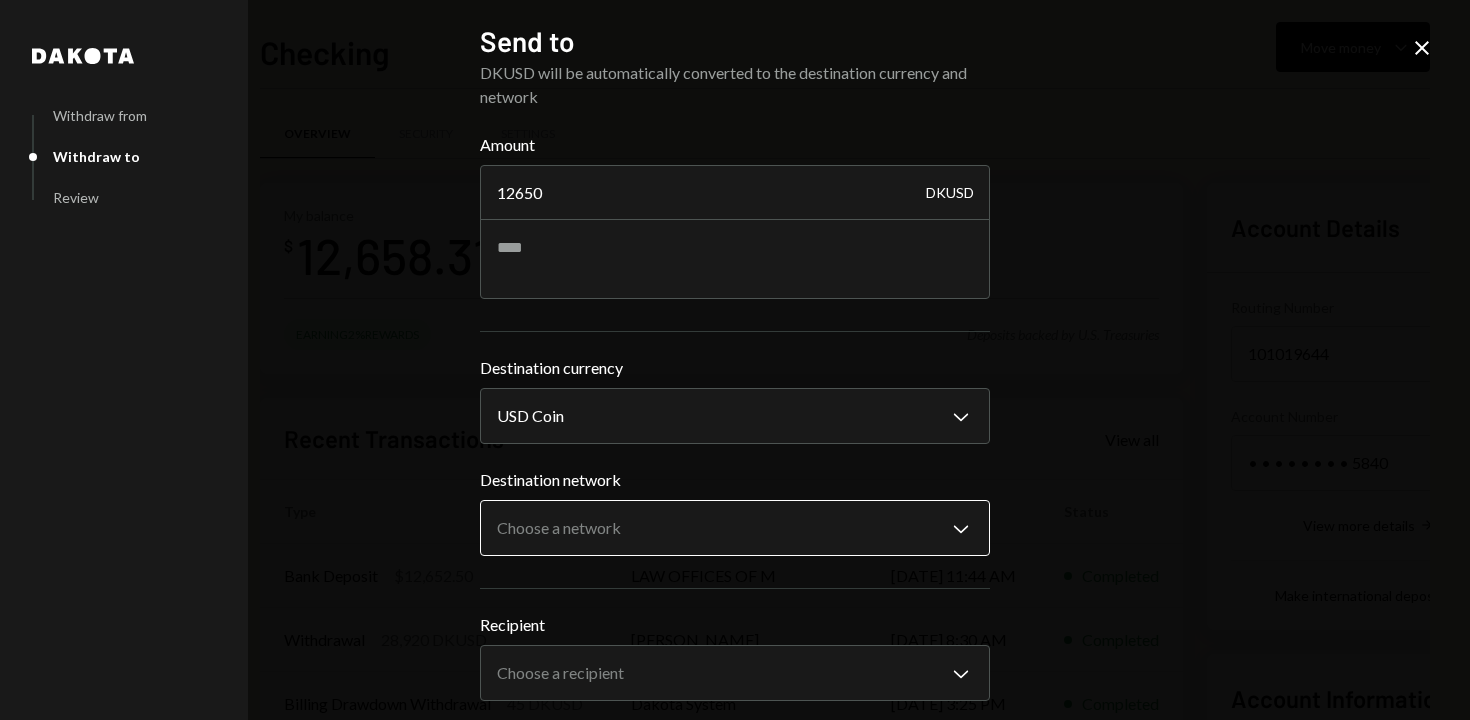 click on "D DishGenie Inc. Caret Down Home Home Inbox Inbox Activities Transactions Accounts Accounts Caret Down Checking $12,658.31 Savings $0.00 Treasury $0.00 Cards $0.00 Dollar Rewards User Recipients Team Team Checking Move money Caret Down Overview Security Settings My balance $ 12,658.31 Earning  2%  Rewards Deposits backed by U.S. Treasuries Recent Transactions View all Type Initiated By Initiated At Status Bank Deposit $12,652.50 LAW OFFICES OF M 07/01/25 11:44 AM Completed Withdrawal 28,920  DKUSD Stephanie Sargon 07/01/25 8:30 AM Completed Billing Drawdown Withdrawal 45  DKUSD Dakota System 06/30/25 3:25 PM Completed Bank Deposit $28,960.80 ENDLESS RENOVATION INC. 06/30/25 3:02 PM Completed Bank Deposit $10.00 Linda Morrow 05/12/25 8:59 AM Completed Account Details Routing Number 101019644 Copy Account Number • • • • • • • •  5840 Show Copy View more details Right Arrow Make international deposit Right Arrow Account Information Money in (last 30 days) Up Right Arrow $41,613.30 $28,965.00 ****" at bounding box center (735, 360) 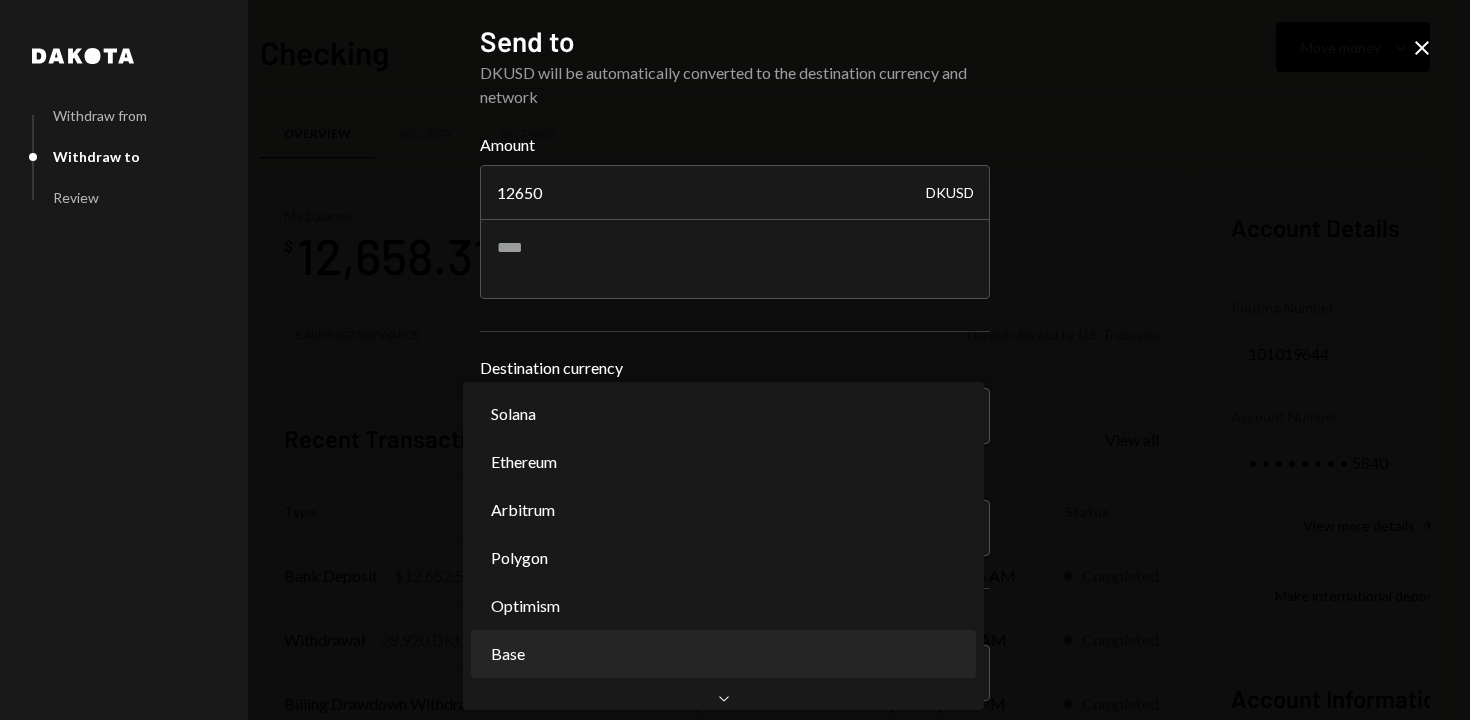 scroll, scrollTop: 0, scrollLeft: 0, axis: both 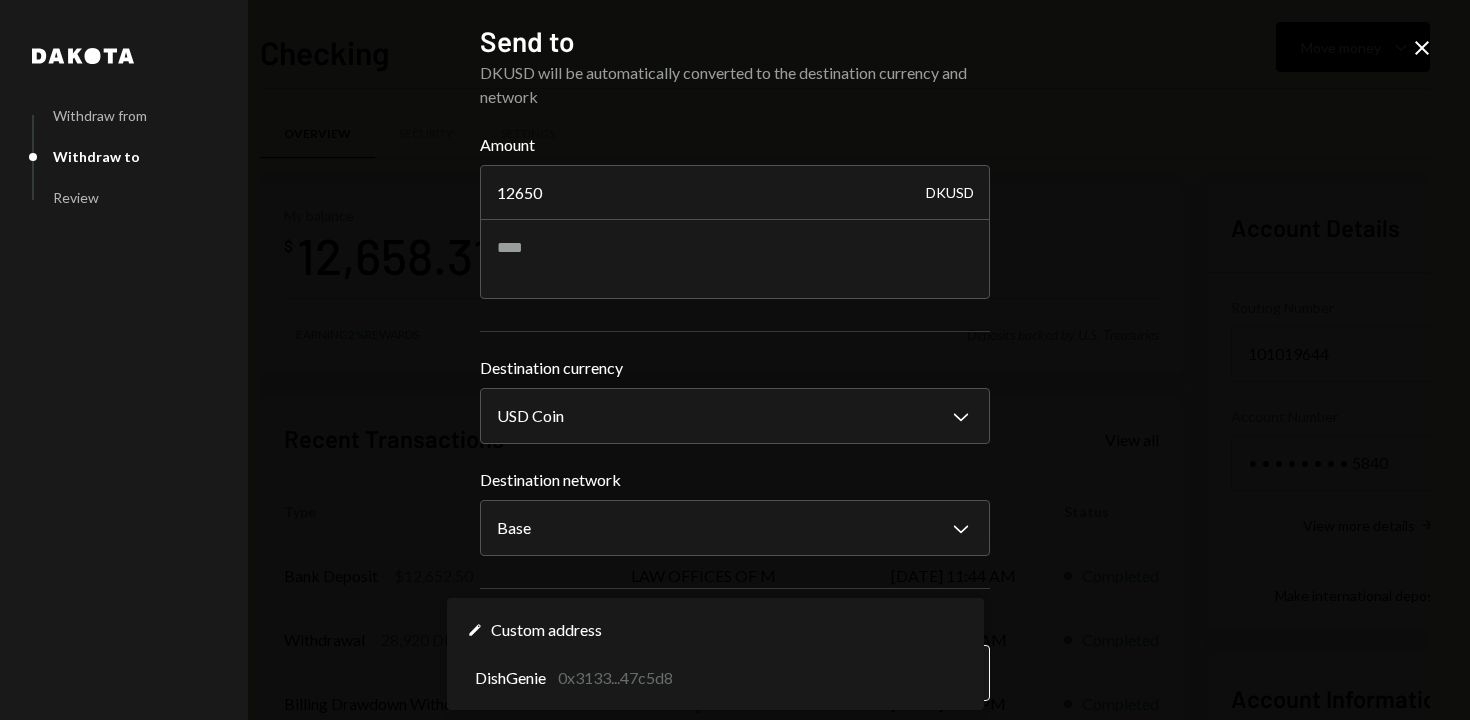 click on "D DishGenie Inc. Caret Down Home Home Inbox Inbox Activities Transactions Accounts Accounts Caret Down Checking $12,658.31 Savings $0.00 Treasury $0.00 Cards $0.00 Dollar Rewards User Recipients Team Team Checking Move money Caret Down Overview Security Settings My balance $ 12,658.31 Earning  2%  Rewards Deposits backed by U.S. Treasuries Recent Transactions View all Type Initiated By Initiated At Status Bank Deposit $12,652.50 LAW OFFICES OF M 07/01/25 11:44 AM Completed Withdrawal 28,920  DKUSD Stephanie Sargon 07/01/25 8:30 AM Completed Billing Drawdown Withdrawal 45  DKUSD Dakota System 06/30/25 3:25 PM Completed Bank Deposit $28,960.80 ENDLESS RENOVATION INC. 06/30/25 3:02 PM Completed Bank Deposit $10.00 Linda Morrow 05/12/25 8:59 AM Completed Account Details Routing Number 101019644 Copy Account Number • • • • • • • •  5840 Show Copy View more details Right Arrow Make international deposit Right Arrow Account Information Money in (last 30 days) Up Right Arrow $41,613.30 $28,965.00 Base" at bounding box center [735, 360] 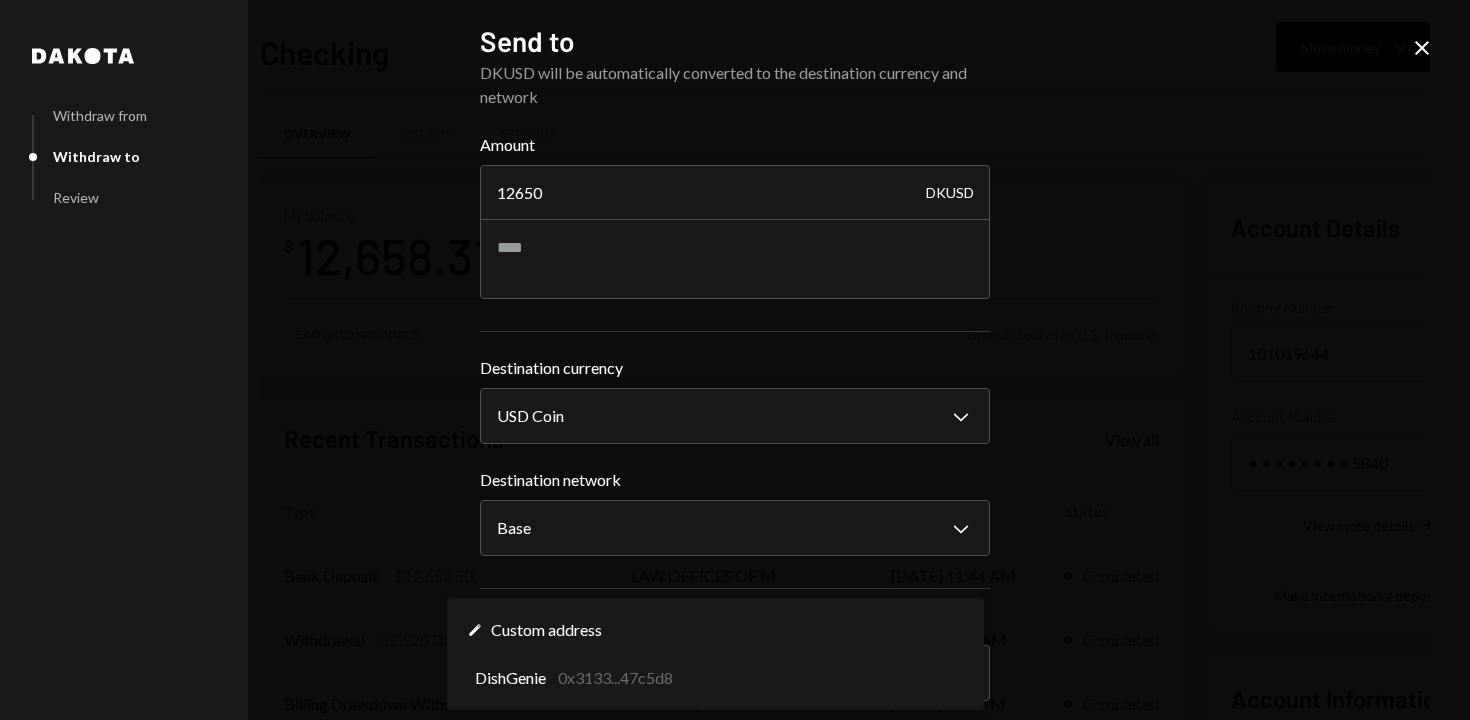 click on "D DishGenie Inc. Caret Down Home Home Inbox Inbox Activities Transactions Accounts Accounts Caret Down Checking $12,658.31 Savings $0.00 Treasury $0.00 Cards $0.00 Dollar Rewards User Recipients Team Team Checking Move money Caret Down Overview Security Settings My balance $ 12,658.31 Earning  2%  Rewards Deposits backed by U.S. Treasuries Recent Transactions View all Type Initiated By Initiated At Status Bank Deposit $12,652.50 LAW OFFICES OF M 07/01/25 11:44 AM Completed Withdrawal 28,920  DKUSD Stephanie Sargon 07/01/25 8:30 AM Completed Billing Drawdown Withdrawal 45  DKUSD Dakota System 06/30/25 3:25 PM Completed Bank Deposit $28,960.80 ENDLESS RENOVATION INC. 06/30/25 3:02 PM Completed Bank Deposit $10.00 Linda Morrow 05/12/25 8:59 AM Completed Account Details Routing Number 101019644 Copy Account Number • • • • • • • •  5840 Show Copy View more details Right Arrow Make international deposit Right Arrow Account Information Money in (last 30 days) Up Right Arrow $41,613.30 $28,965.00 Base" at bounding box center (735, 360) 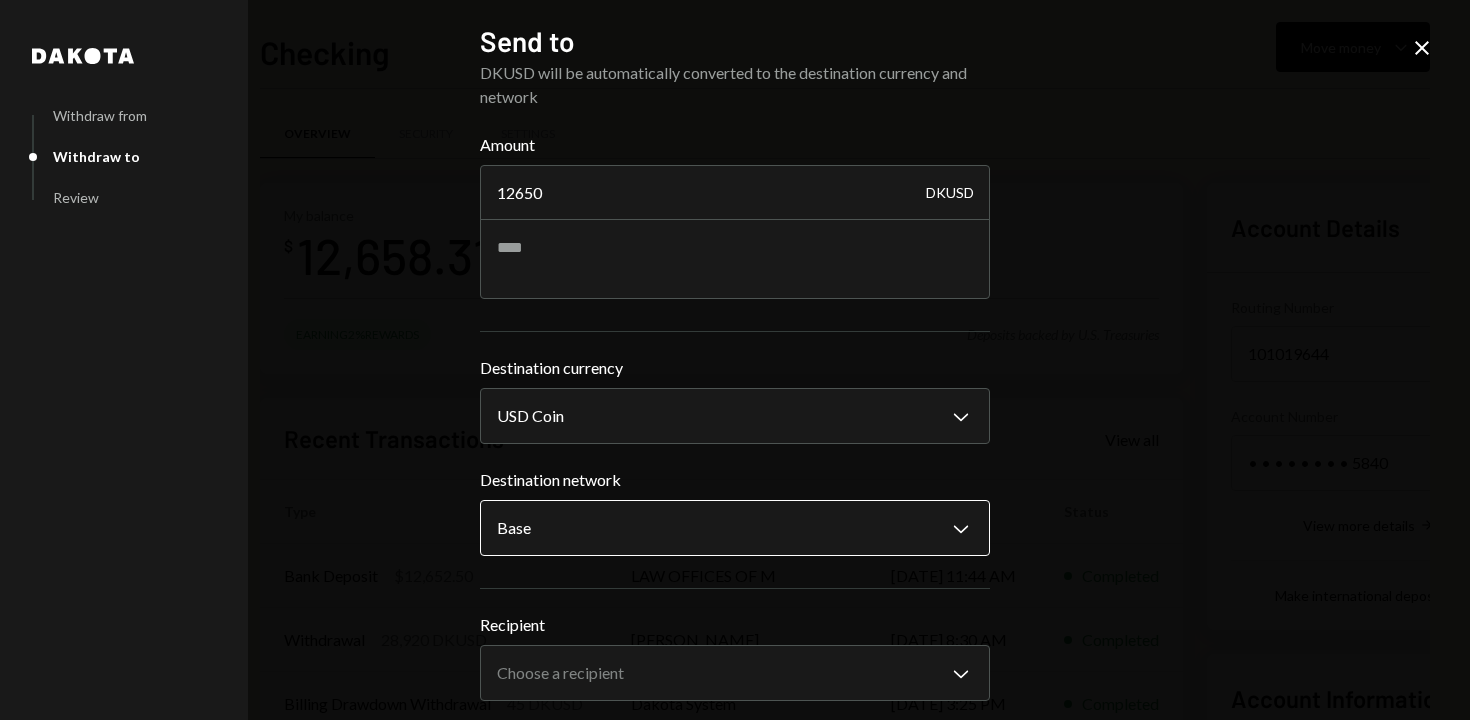click on "D DishGenie Inc. Caret Down Home Home Inbox Inbox Activities Transactions Accounts Accounts Caret Down Checking $12,658.31 Savings $0.00 Treasury $0.00 Cards $0.00 Dollar Rewards User Recipients Team Team Checking Move money Caret Down Overview Security Settings My balance $ 12,658.31 Earning  2%  Rewards Deposits backed by U.S. Treasuries Recent Transactions View all Type Initiated By Initiated At Status Bank Deposit $12,652.50 LAW OFFICES OF M 07/01/25 11:44 AM Completed Withdrawal 28,920  DKUSD Stephanie Sargon 07/01/25 8:30 AM Completed Billing Drawdown Withdrawal 45  DKUSD Dakota System 06/30/25 3:25 PM Completed Bank Deposit $28,960.80 ENDLESS RENOVATION INC. 06/30/25 3:02 PM Completed Bank Deposit $10.00 Linda Morrow 05/12/25 8:59 AM Completed Account Details Routing Number 101019644 Copy Account Number • • • • • • • •  5840 Show Copy View more details Right Arrow Make international deposit Right Arrow Account Information Money in (last 30 days) Up Right Arrow $41,613.30 $28,965.00 Base" at bounding box center [735, 360] 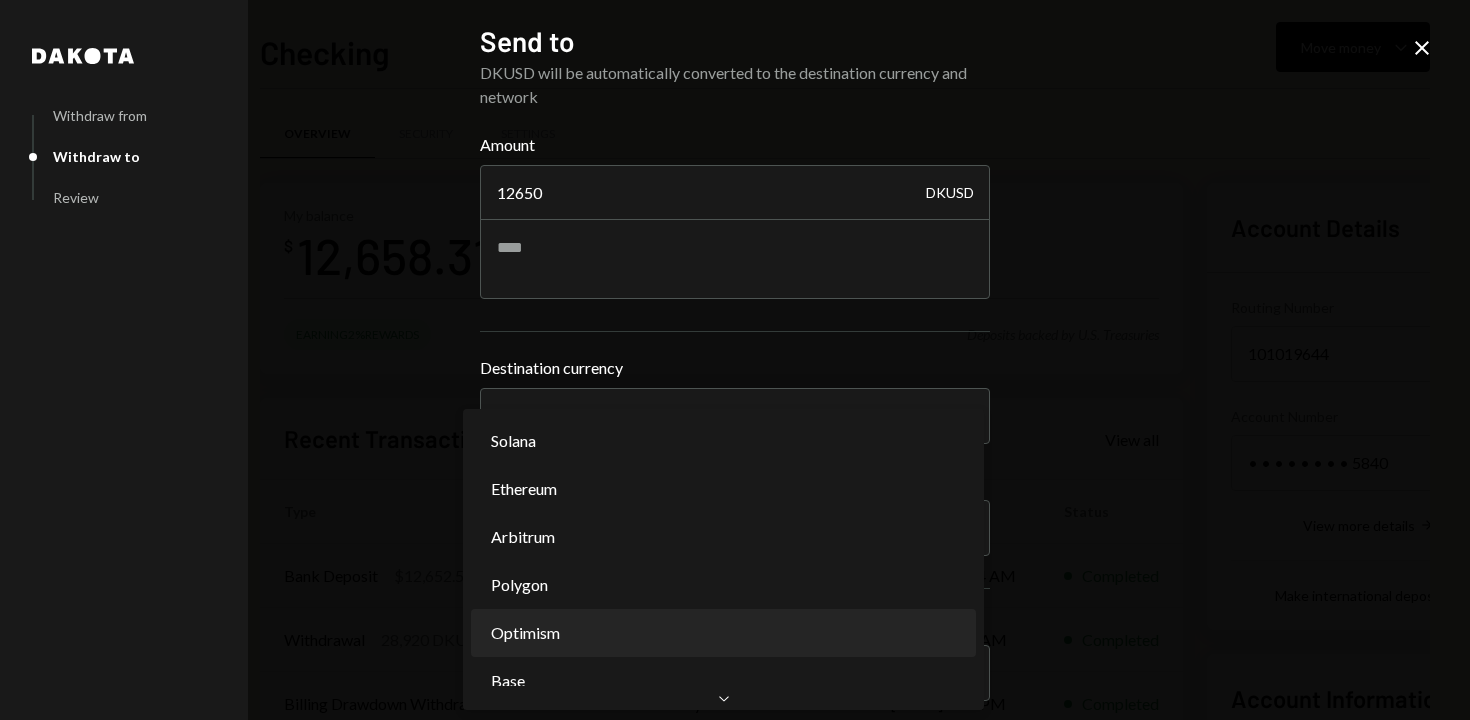 scroll, scrollTop: 0, scrollLeft: 0, axis: both 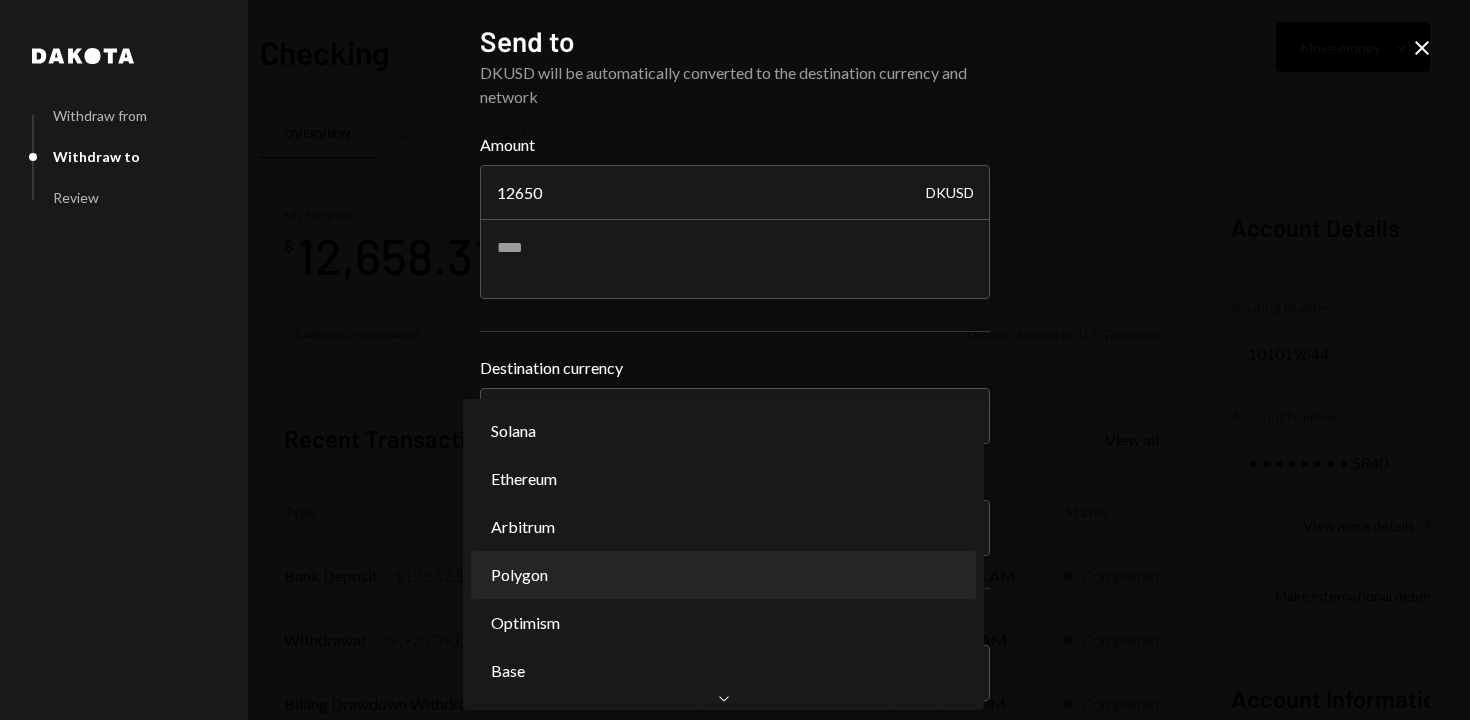 select on "**********" 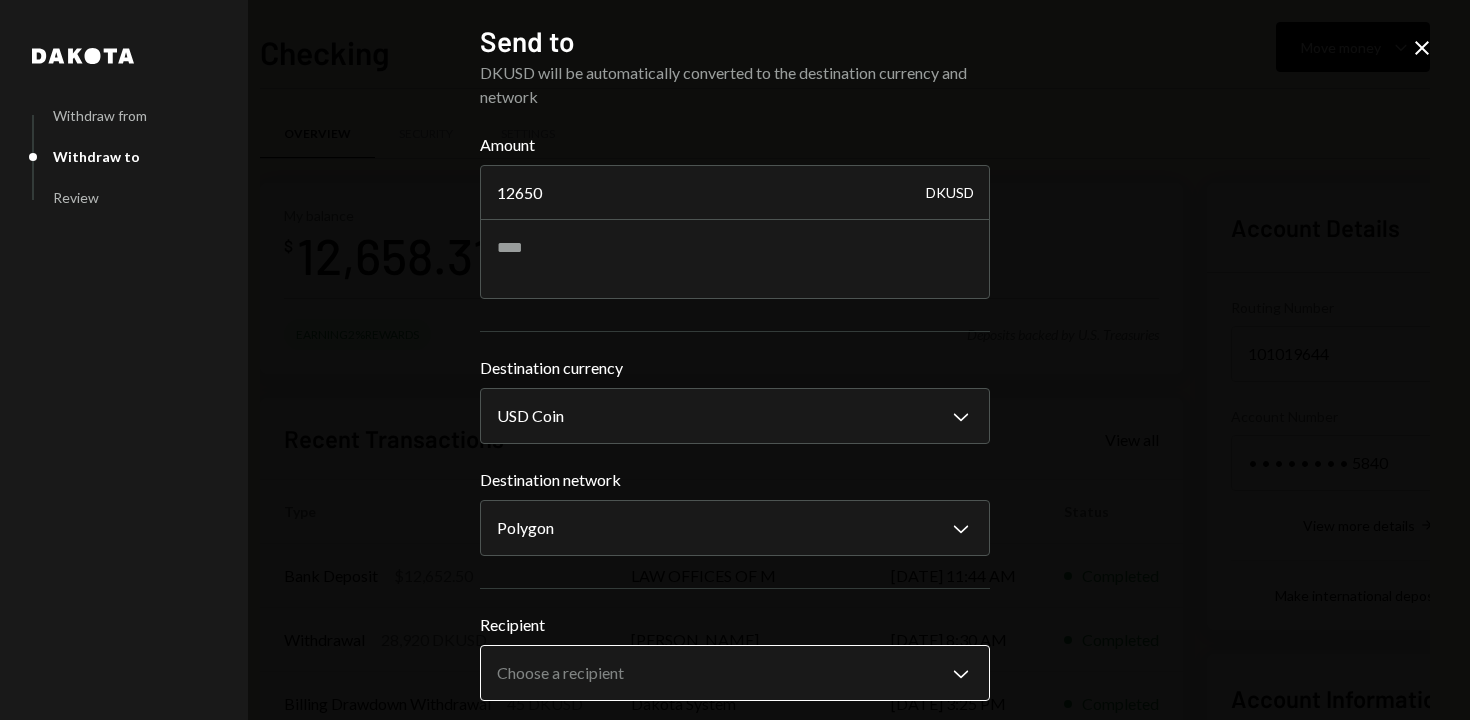 click on "D DishGenie Inc. Caret Down Home Home Inbox Inbox Activities Transactions Accounts Accounts Caret Down Checking $12,658.31 Savings $0.00 Treasury $0.00 Cards $0.00 Dollar Rewards User Recipients Team Team Checking Move money Caret Down Overview Security Settings My balance $ 12,658.31 Earning  2%  Rewards Deposits backed by U.S. Treasuries Recent Transactions View all Type Initiated By Initiated At Status Bank Deposit $12,652.50 LAW OFFICES OF M 07/01/25 11:44 AM Completed Withdrawal 28,920  DKUSD Stephanie Sargon 07/01/25 8:30 AM Completed Billing Drawdown Withdrawal 45  DKUSD Dakota System 06/30/25 3:25 PM Completed Bank Deposit $28,960.80 ENDLESS RENOVATION INC. 06/30/25 3:02 PM Completed Bank Deposit $10.00 Linda Morrow 05/12/25 8:59 AM Completed Account Details Routing Number 101019644 Copy Account Number • • • • • • • •  5840 Show Copy View more details Right Arrow Make international deposit Right Arrow Account Information Money in (last 30 days) Up Right Arrow $41,613.30 $28,965.00 ****" at bounding box center (735, 360) 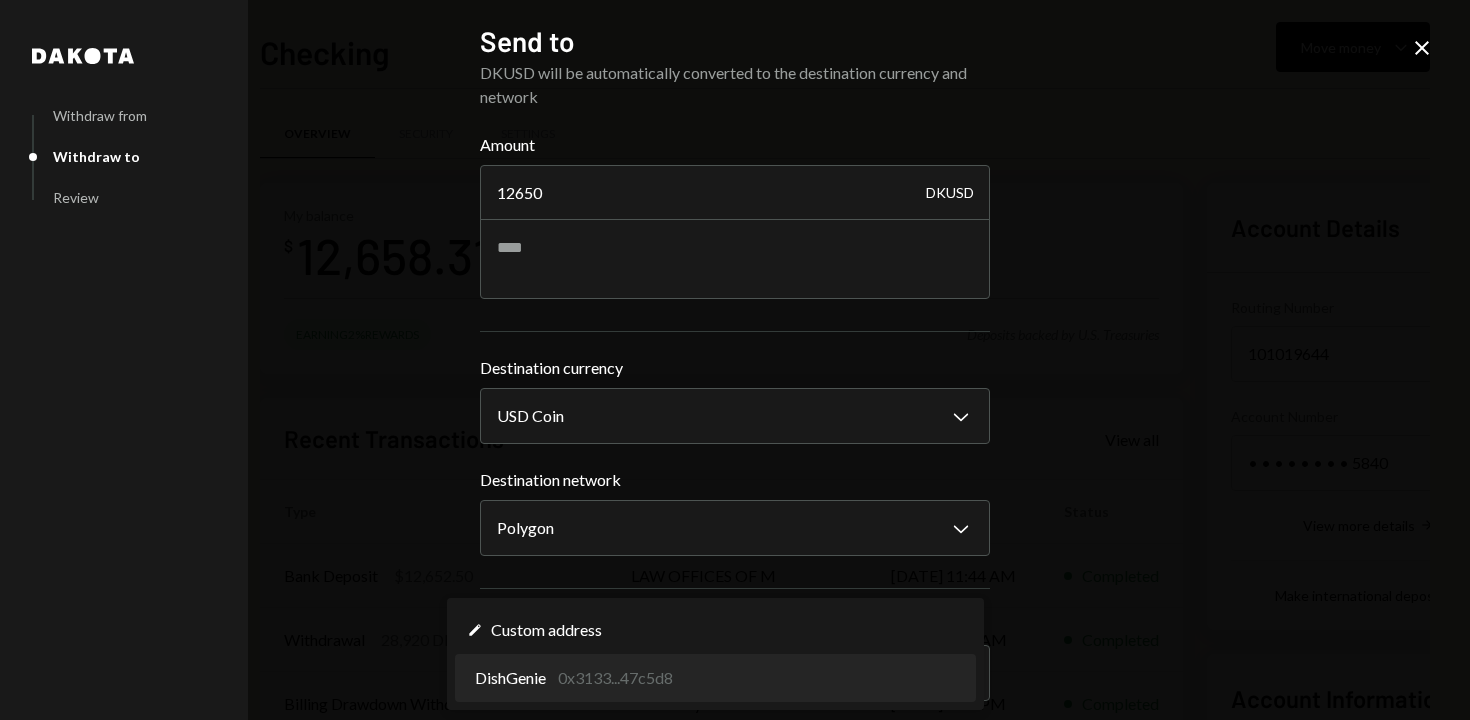 select on "**********" 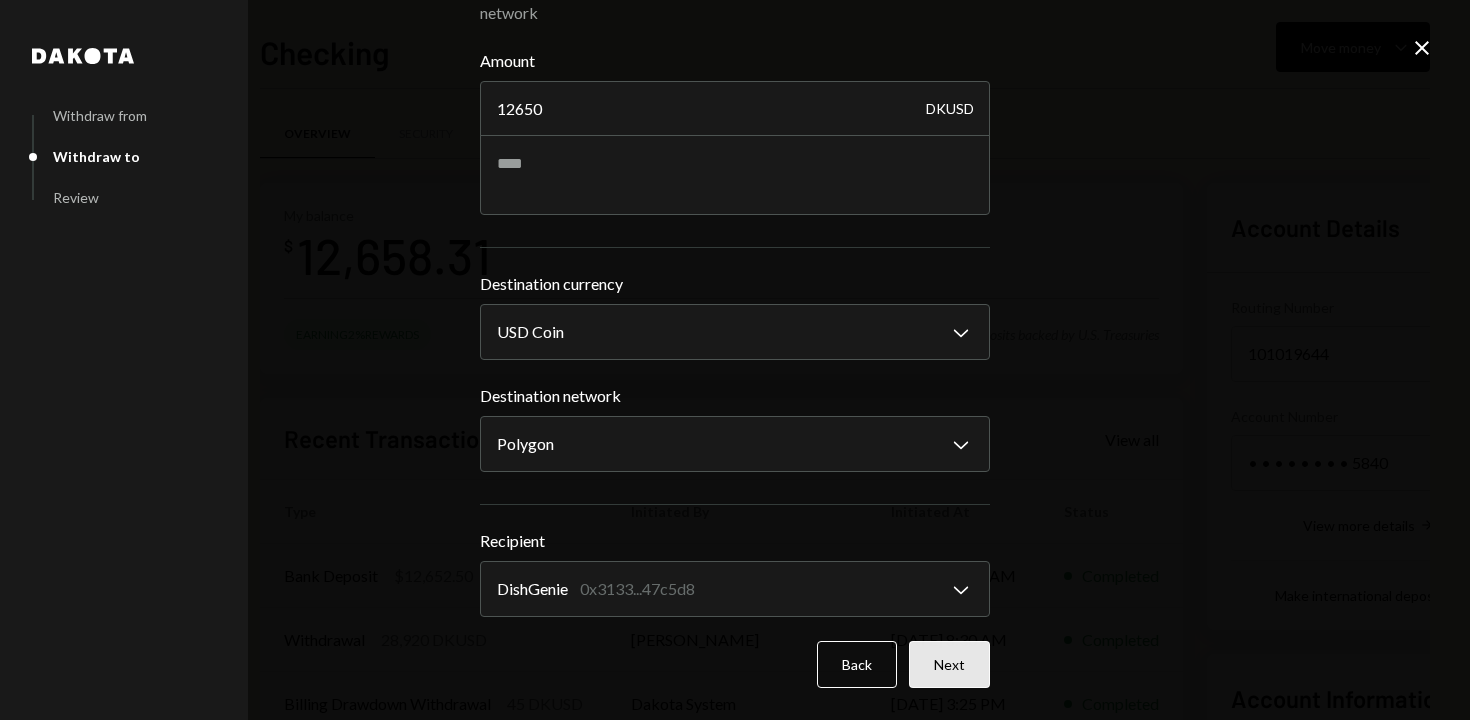 click on "Next" at bounding box center [949, 664] 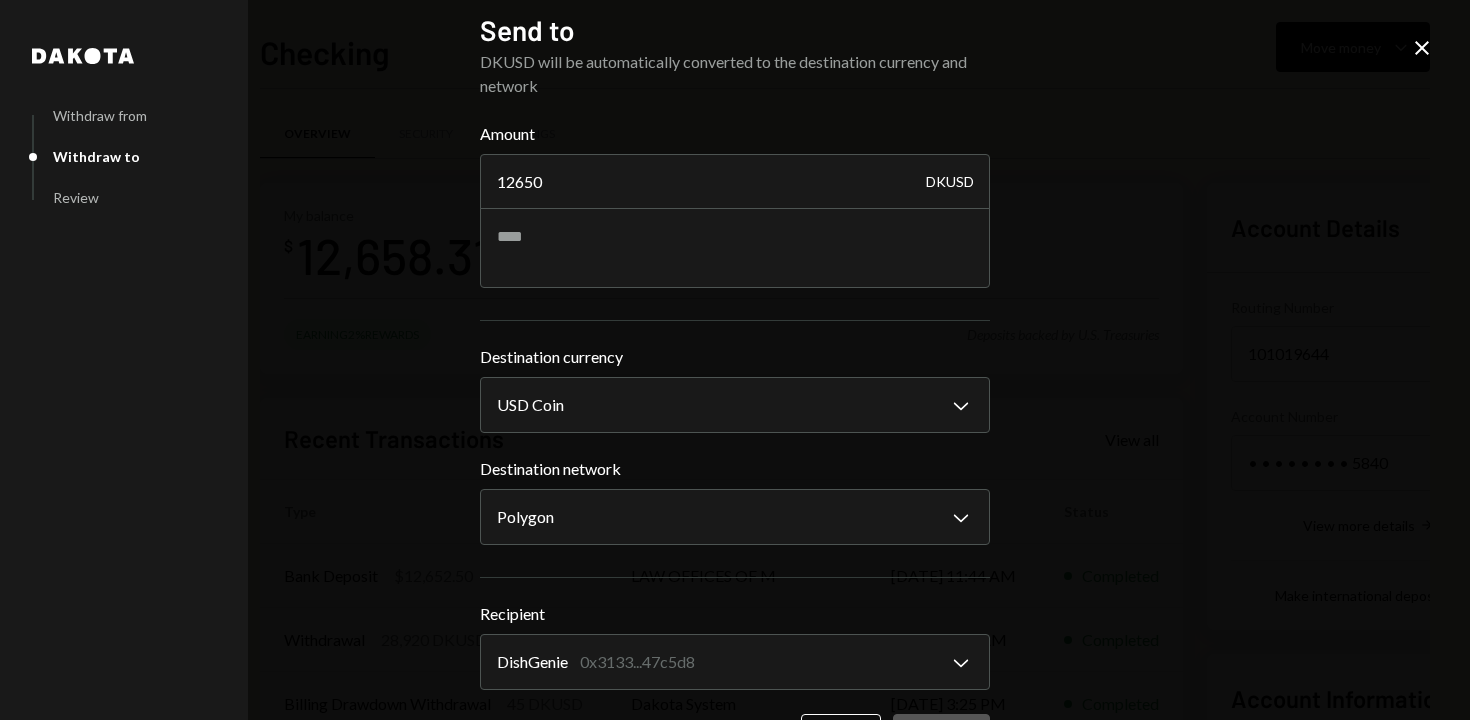 scroll, scrollTop: 0, scrollLeft: 0, axis: both 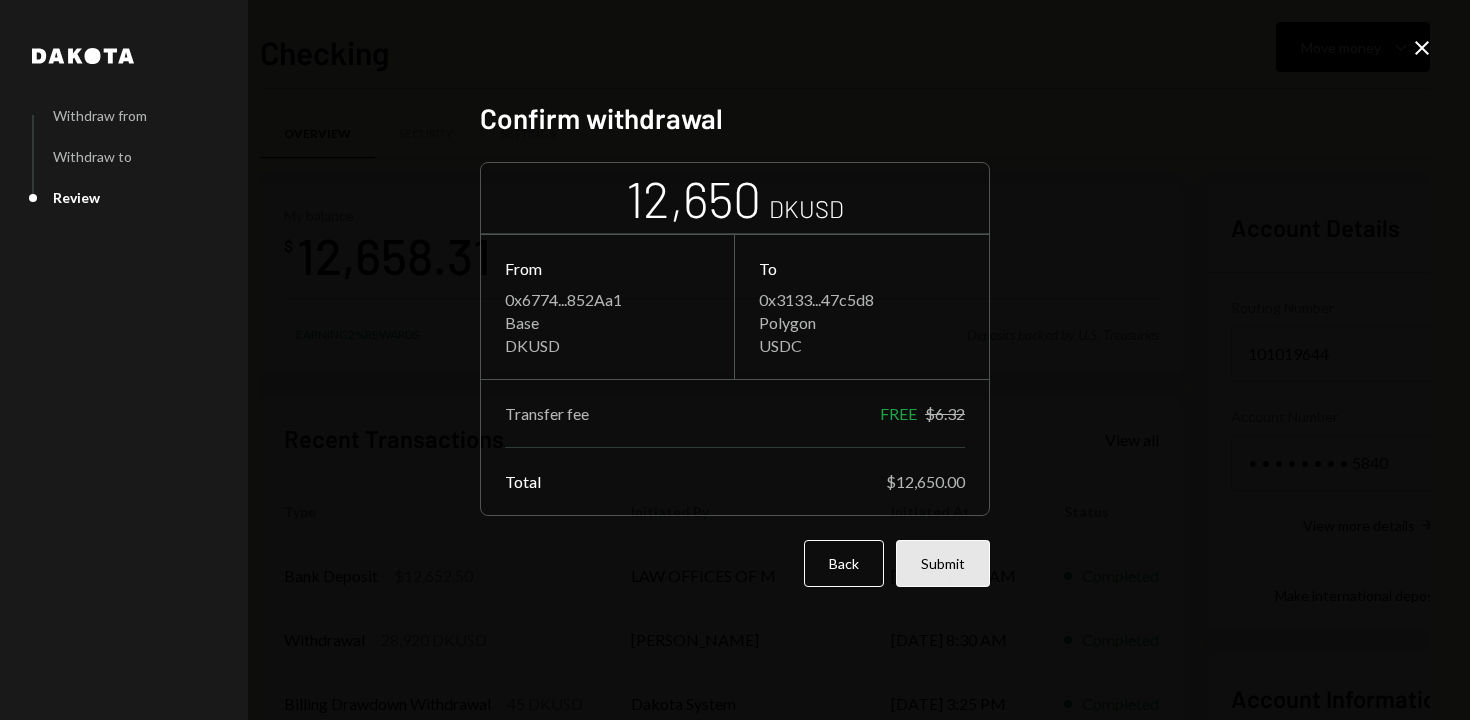 click on "Submit" at bounding box center [943, 563] 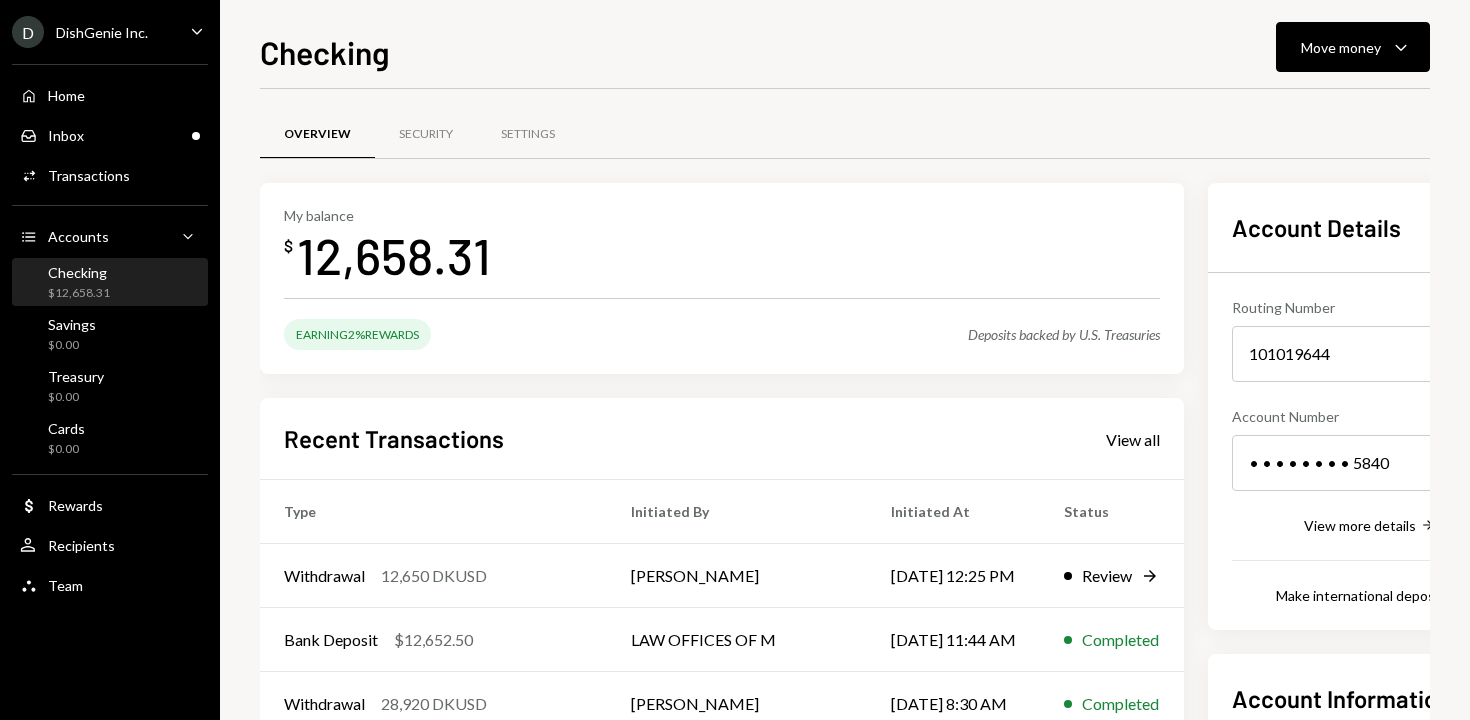click on "Checking Move money Caret Down Overview Security Settings My balance $ 12,658.31 Earning  2%  Rewards Deposits backed by U.S. Treasuries Recent Transactions View all Type Initiated By Initiated At Status Withdrawal 12,650  DKUSD Stephanie Sargon 07/01/25 12:25 PM Review Right Arrow Bank Deposit $12,652.50 LAW OFFICES OF M 07/01/25 11:44 AM Completed Withdrawal 28,920  DKUSD Stephanie Sargon 07/01/25 8:30 AM Completed Billing Drawdown Withdrawal 45  DKUSD Dakota System 06/30/25 3:25 PM Completed Bank Deposit $28,960.80 ENDLESS RENOVATION INC. 06/30/25 3:02 PM Completed Account Details Routing Number 101019644 Copy Account Number • • • • • • • •  5840 Show Copy View more details Right Arrow Make international deposit Right Arrow Account Information Money in (last 30 days) Up Right Arrow $41,613.30 Money out (last 30 days) Down Right Arrow $28,965.00 View address details Right Arrow" at bounding box center [845, 360] 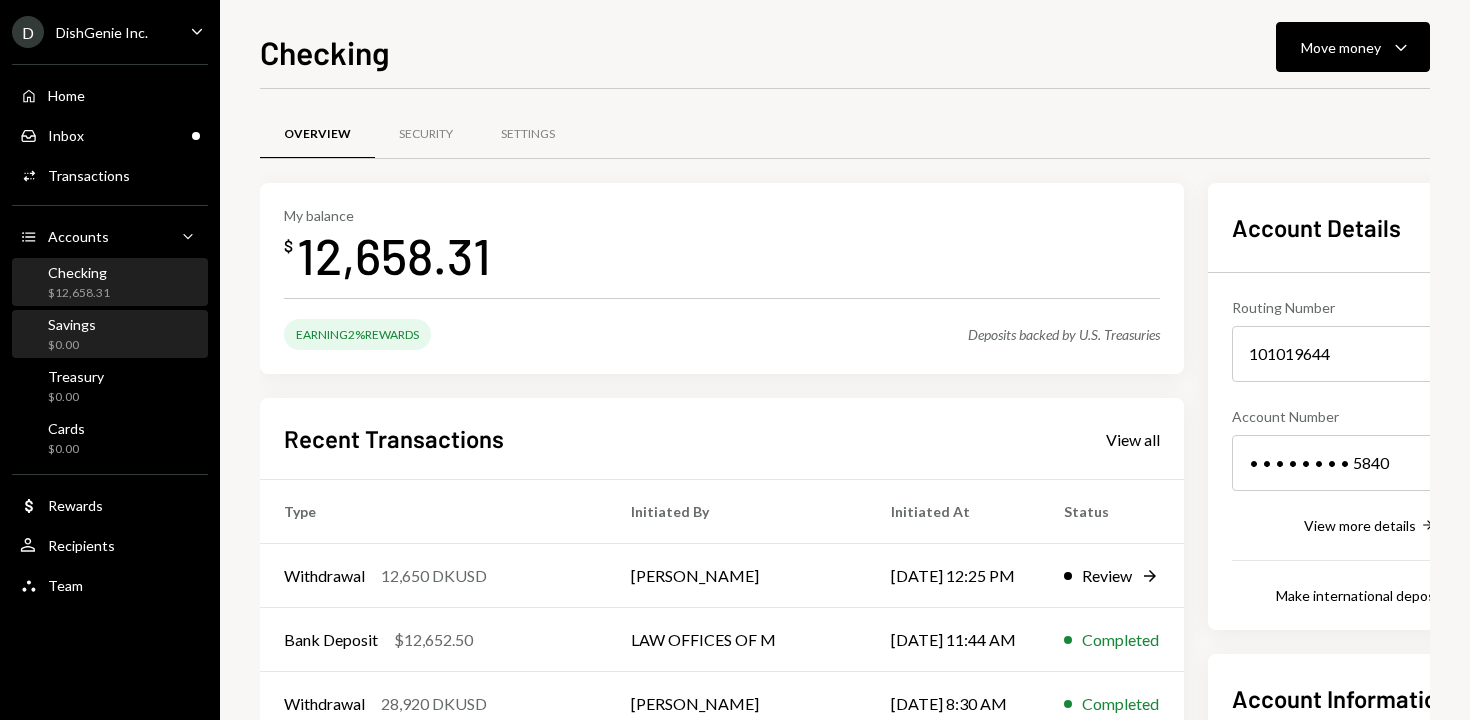 click on "Savings $0.00" at bounding box center [110, 335] 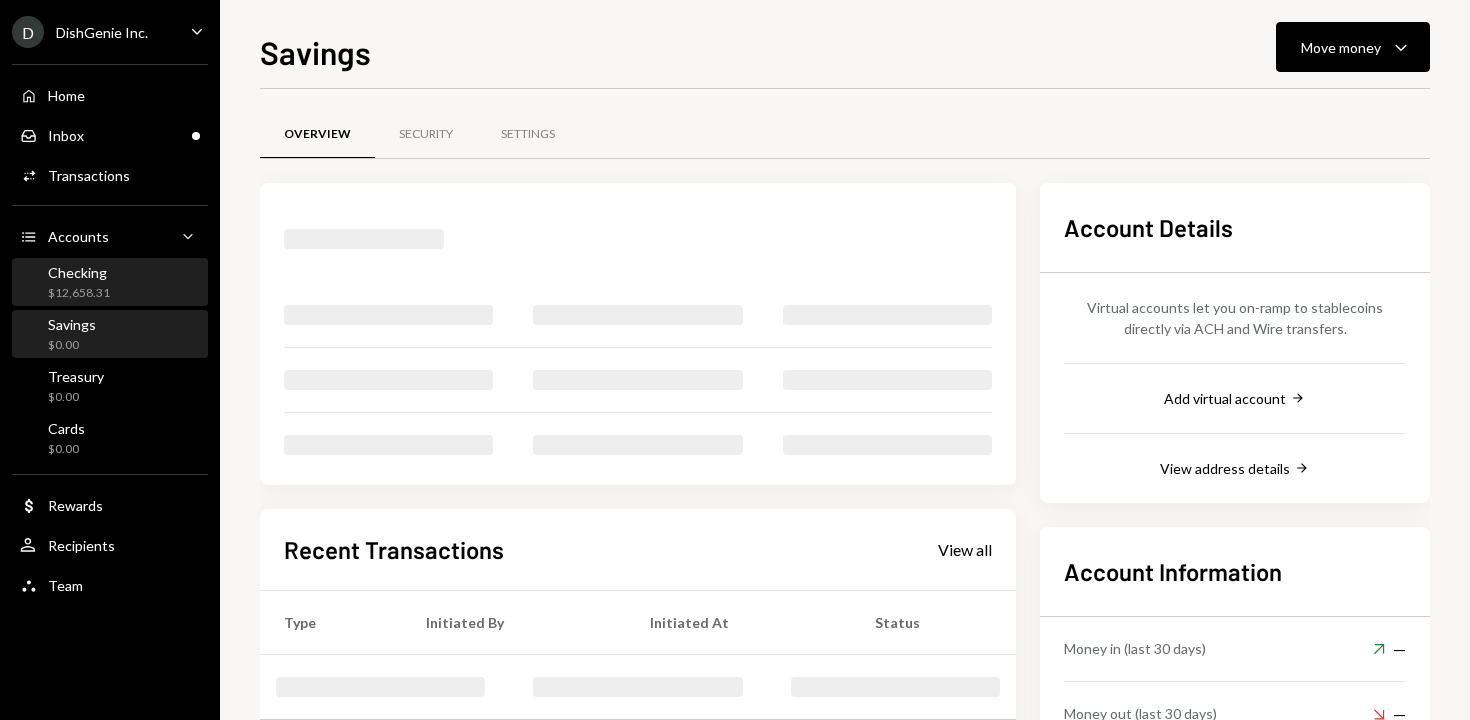 click on "Checking $12,658.31" at bounding box center (110, 283) 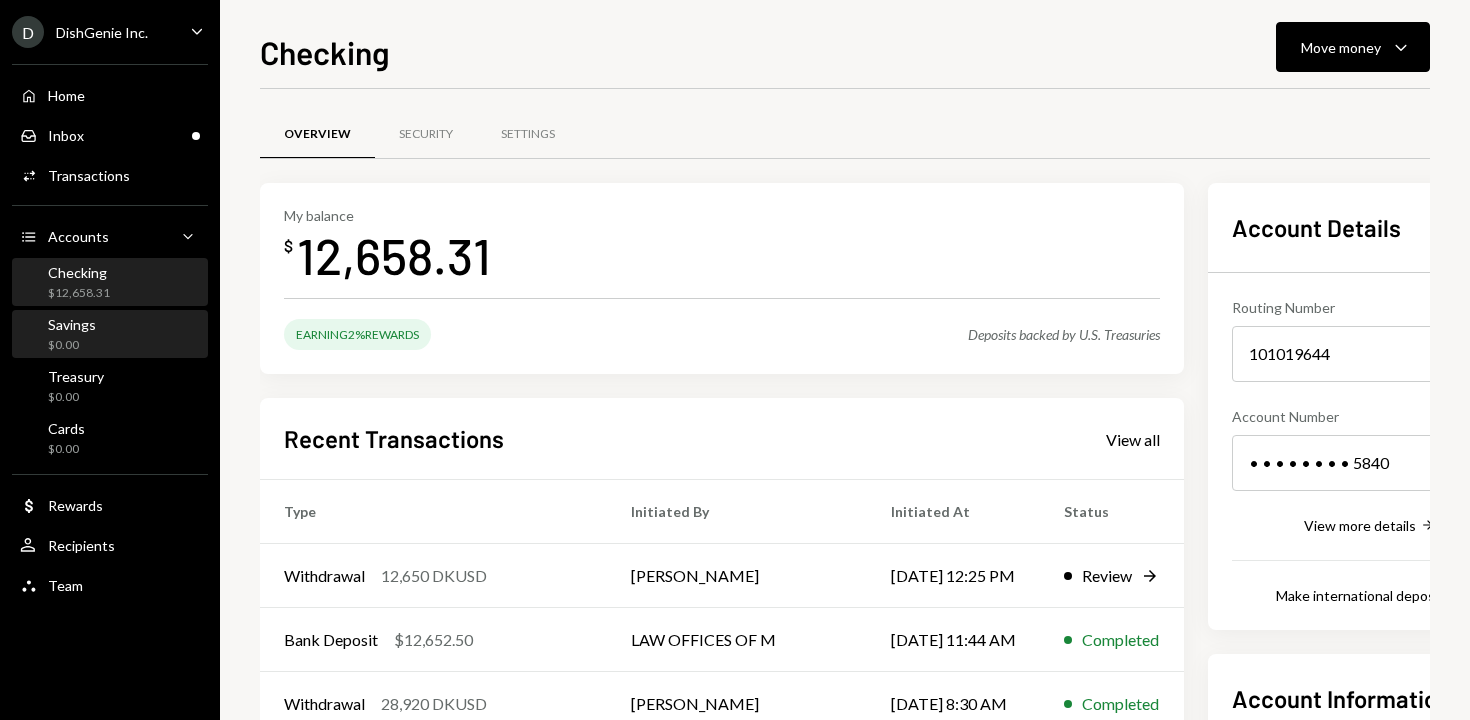 click on "Savings $0.00" at bounding box center (110, 335) 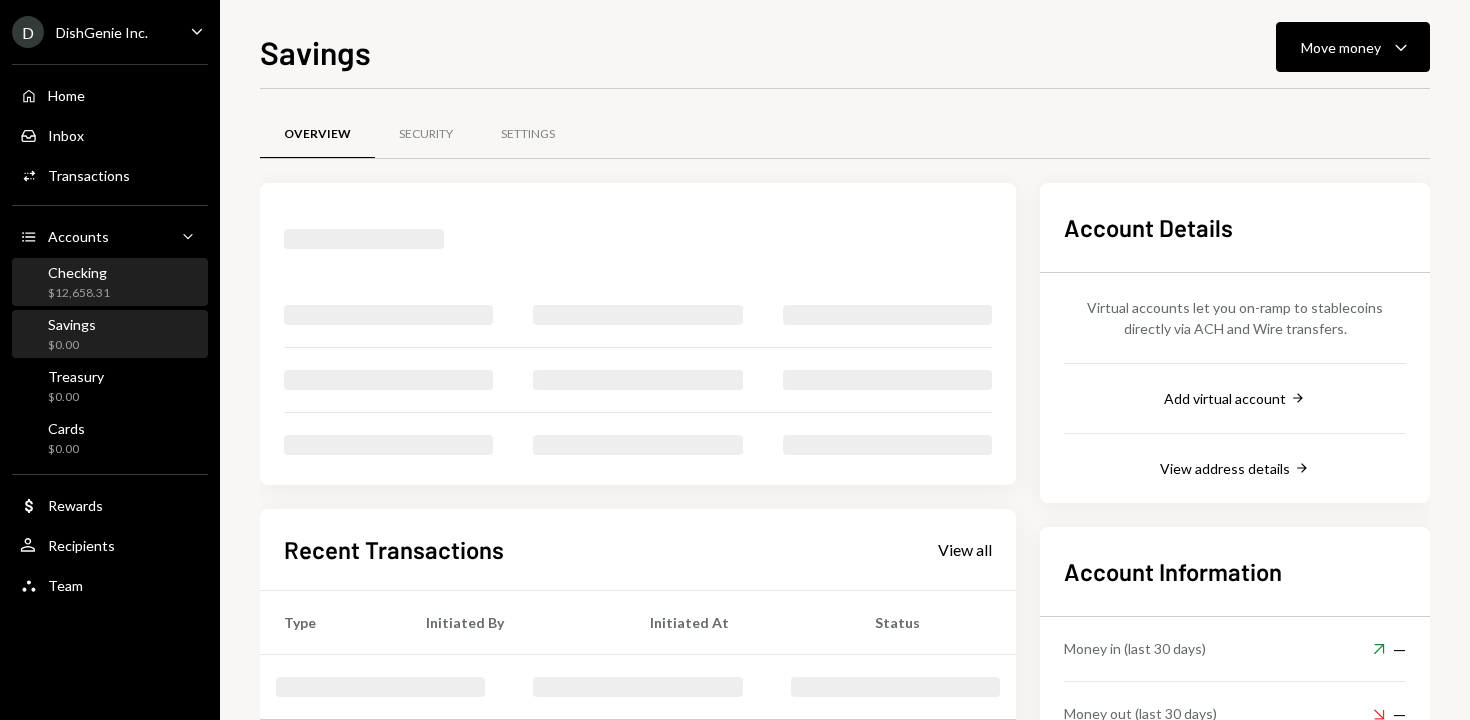 click on "Checking $12,658.31" at bounding box center (110, 283) 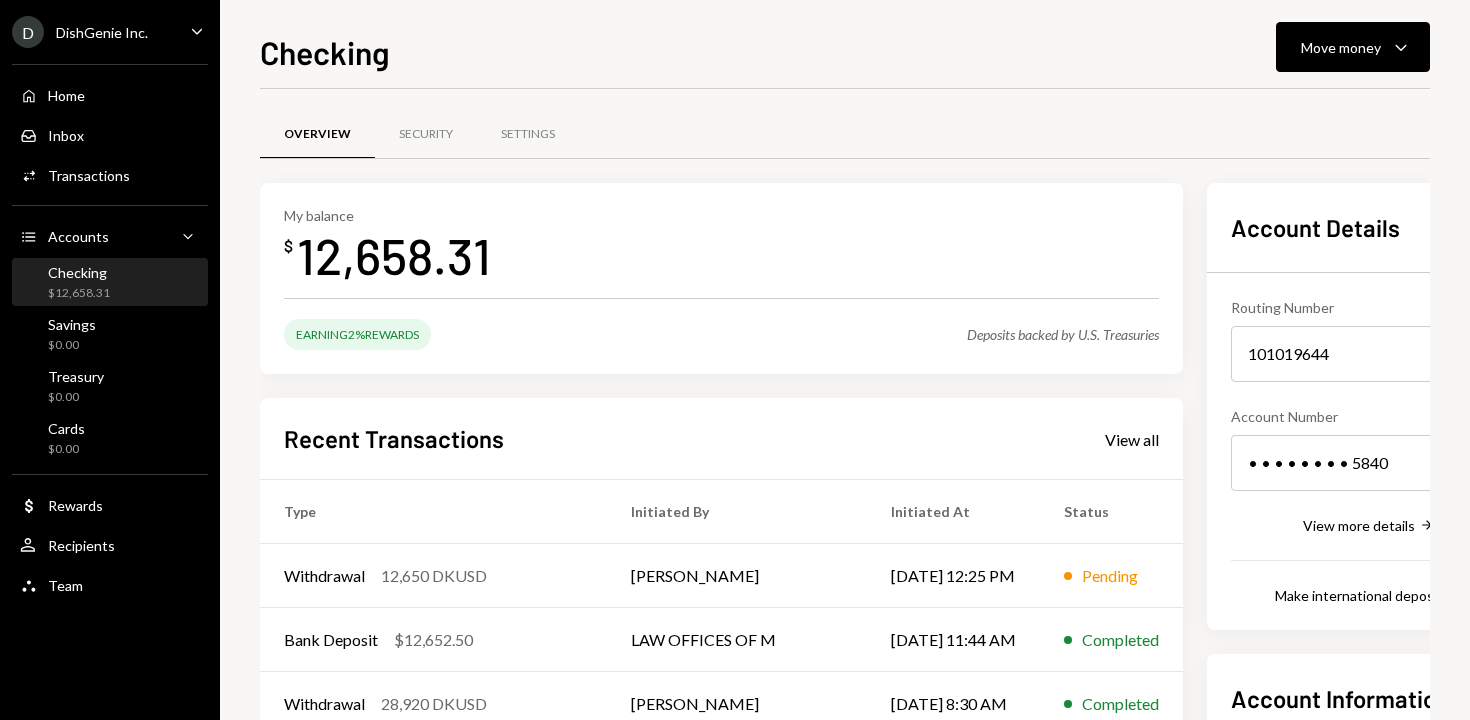 click on "$12,658.31" at bounding box center [79, 293] 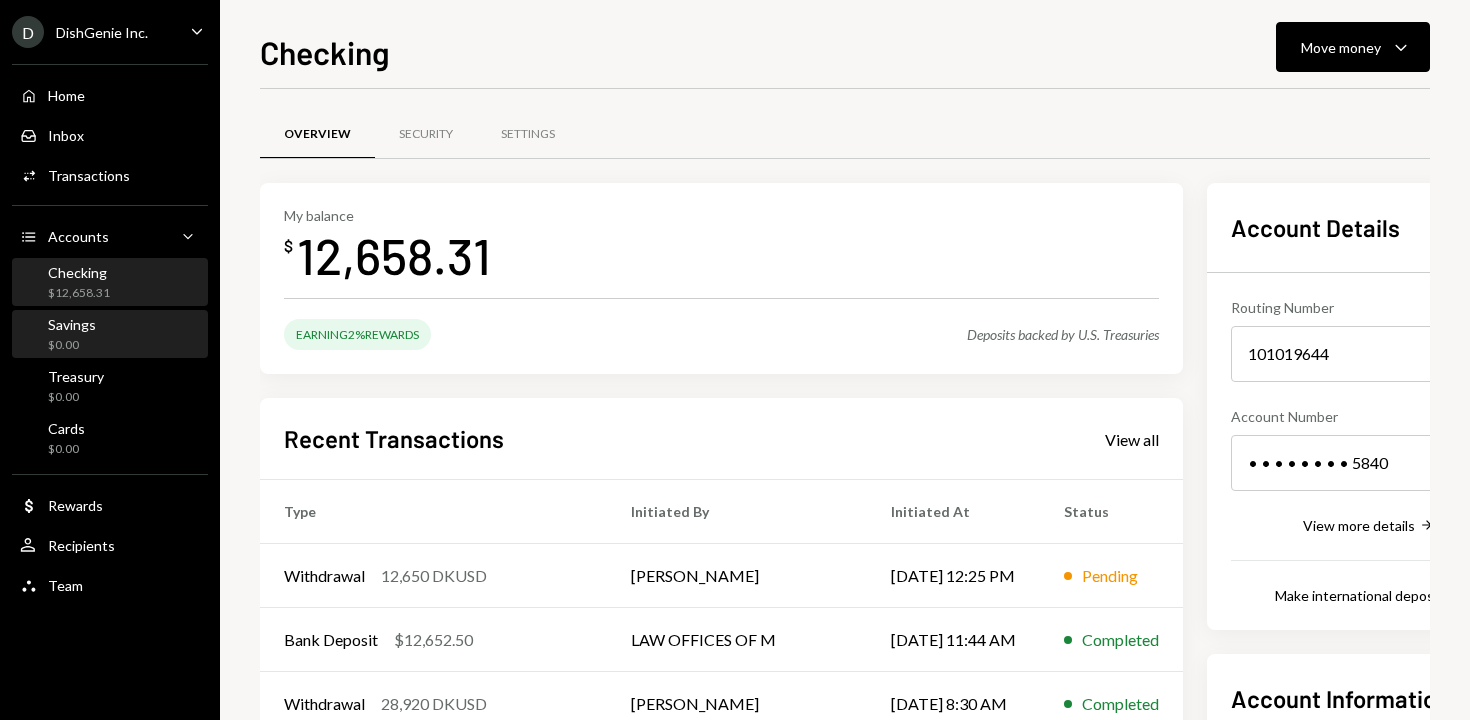 drag, startPoint x: 108, startPoint y: 318, endPoint x: 122, endPoint y: 281, distance: 39.56008 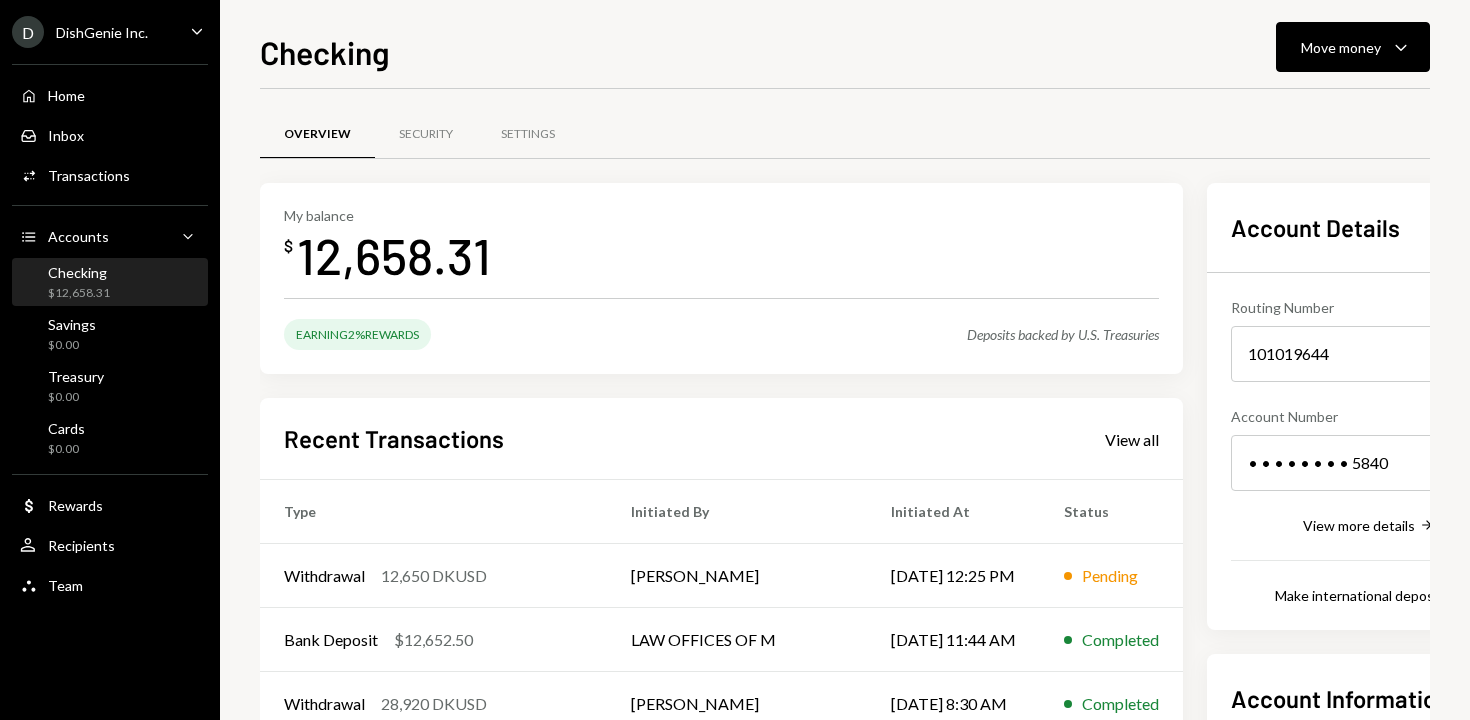scroll, scrollTop: 0, scrollLeft: 0, axis: both 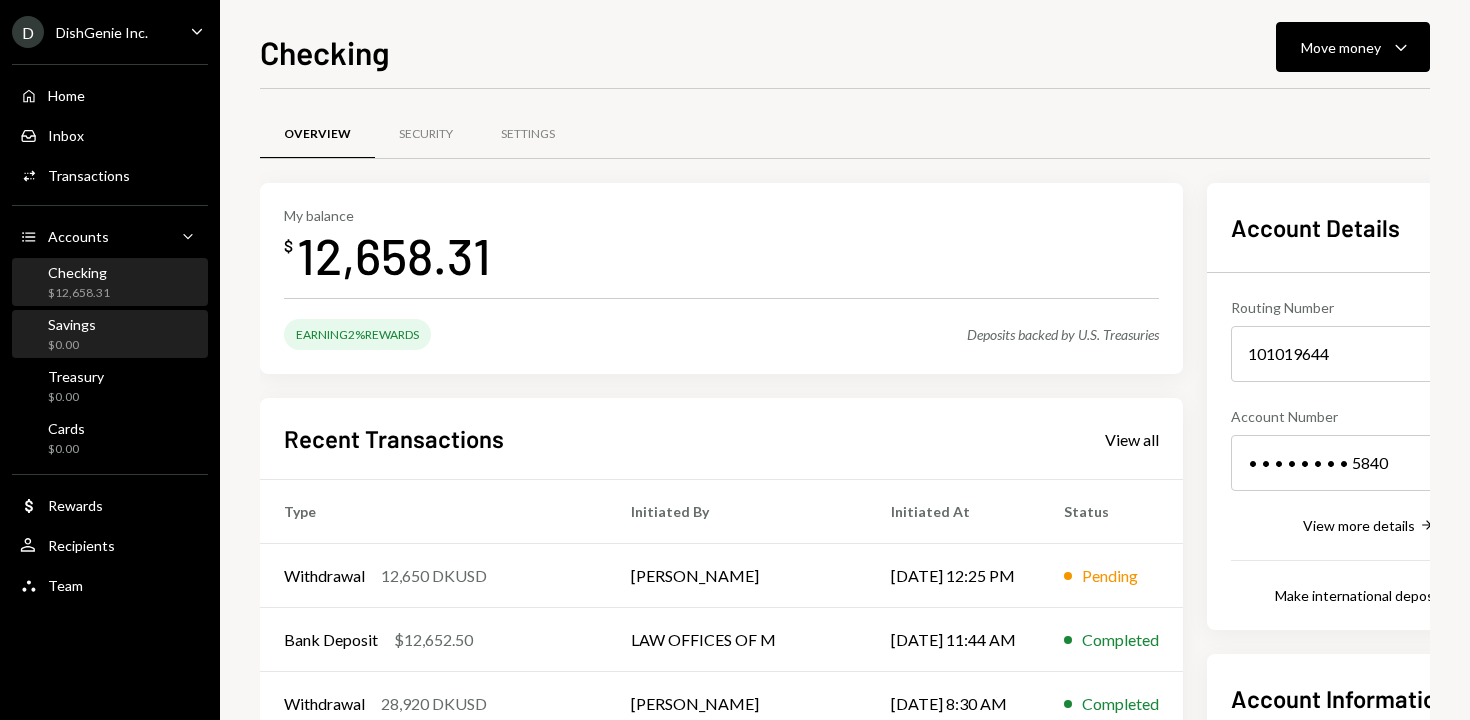 click on "Savings" at bounding box center (72, 324) 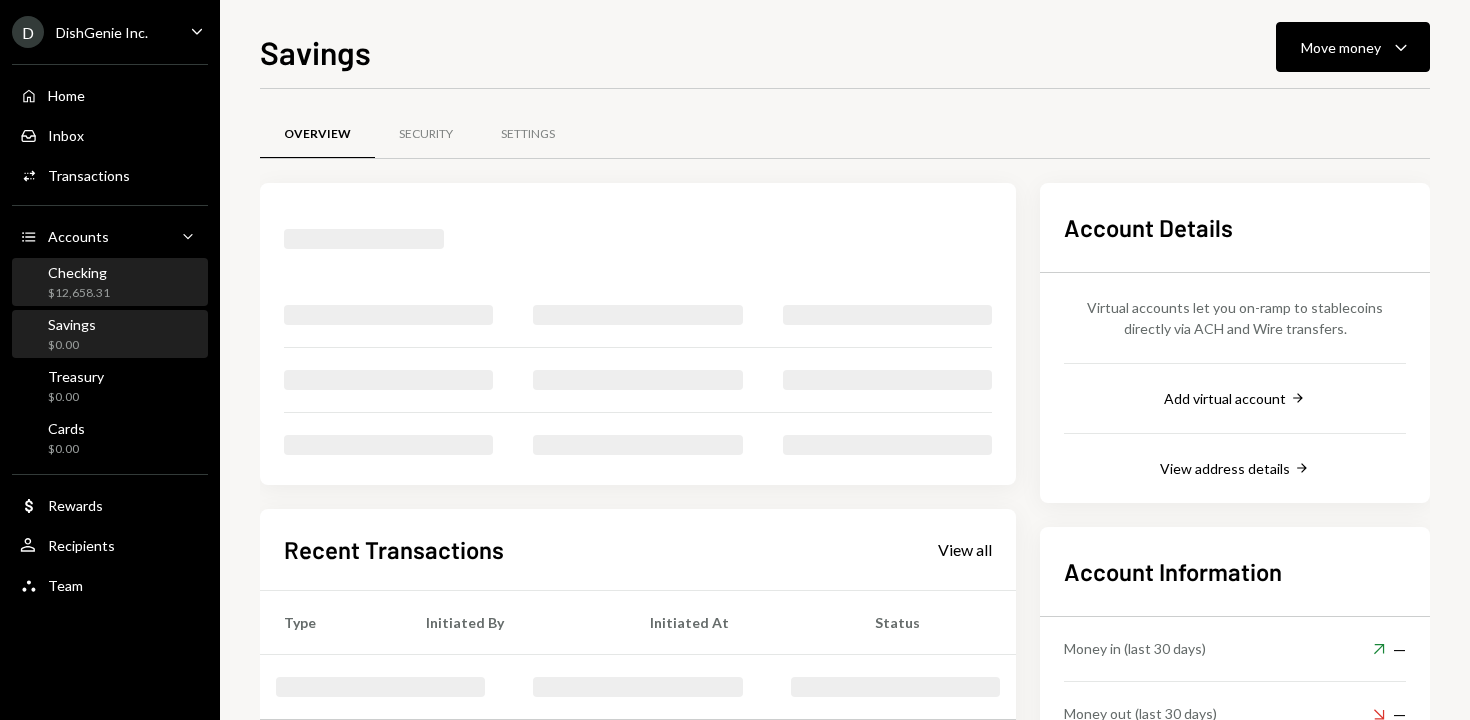 click on "Checking $12,658.31" at bounding box center [110, 283] 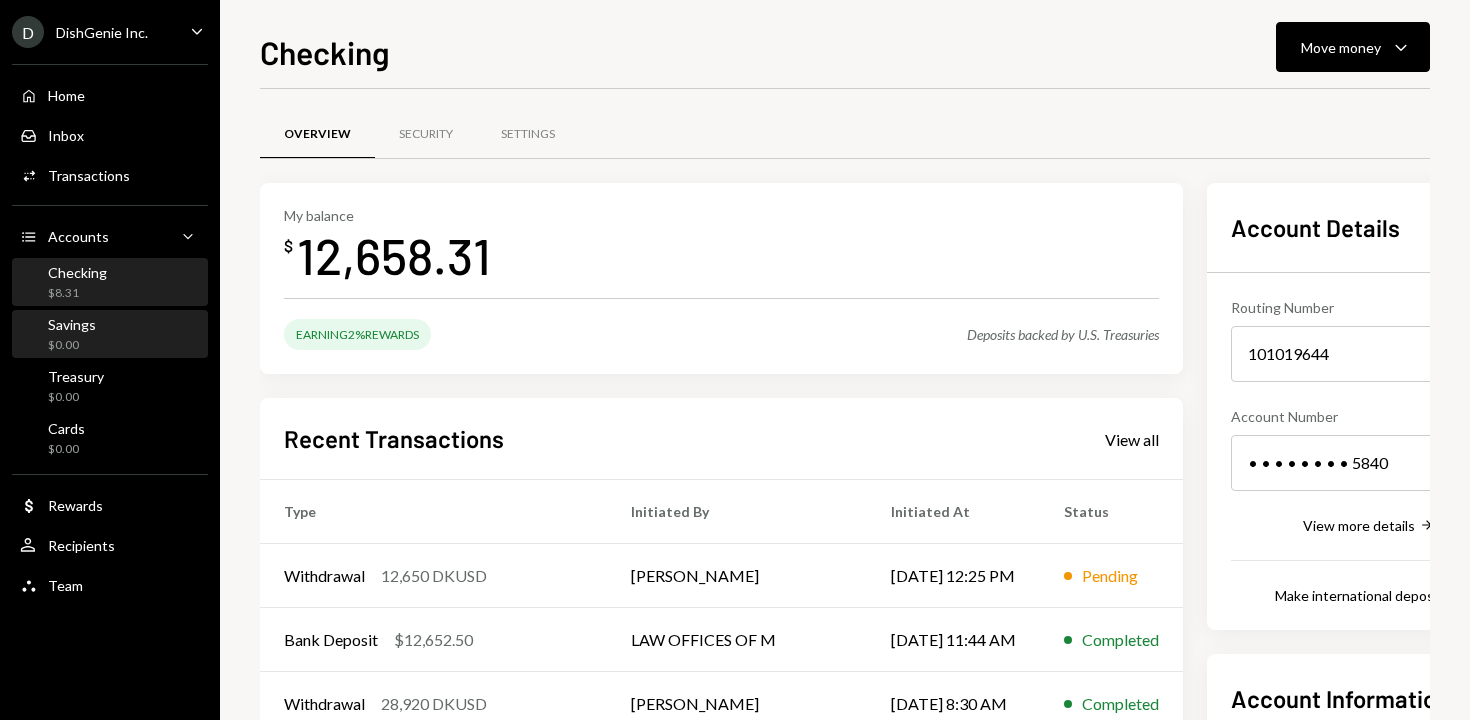 click on "Savings $0.00" at bounding box center [110, 335] 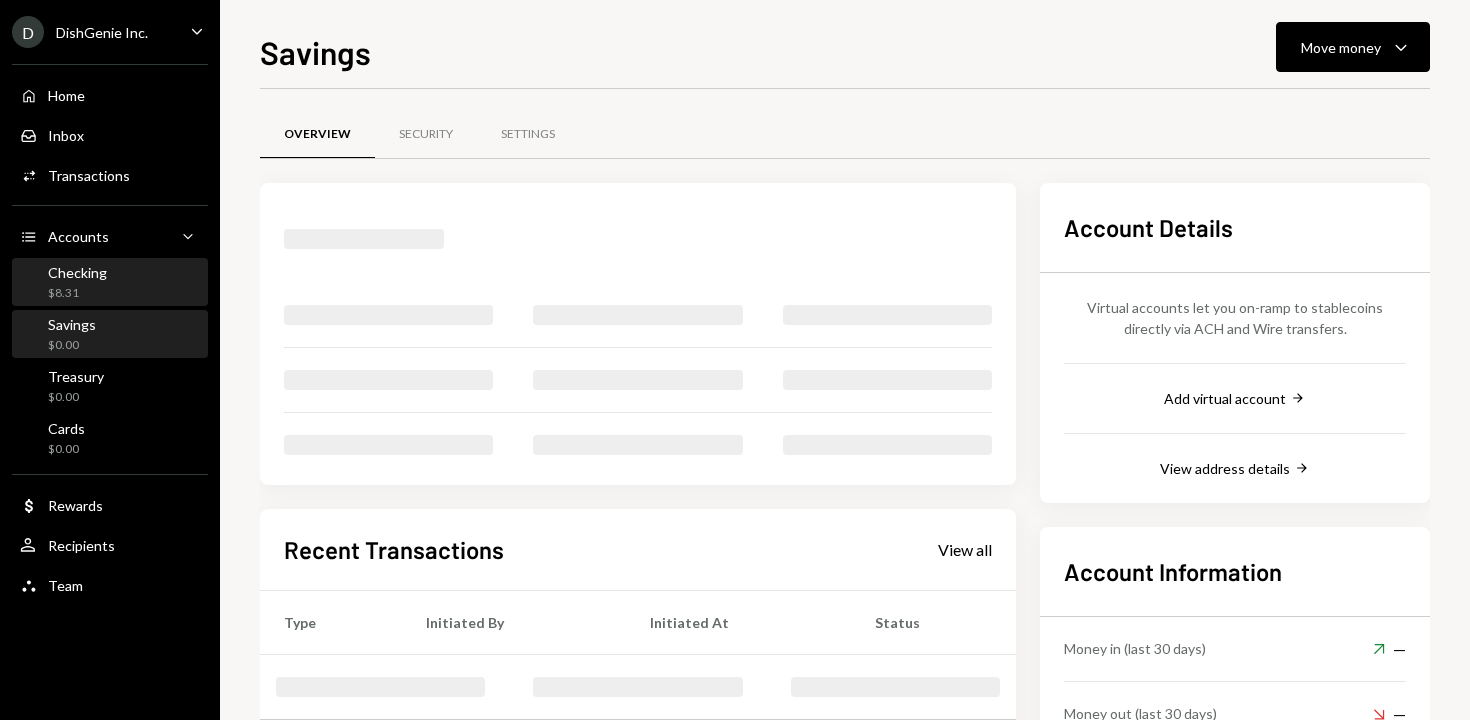 click on "Checking $8.31" at bounding box center [110, 283] 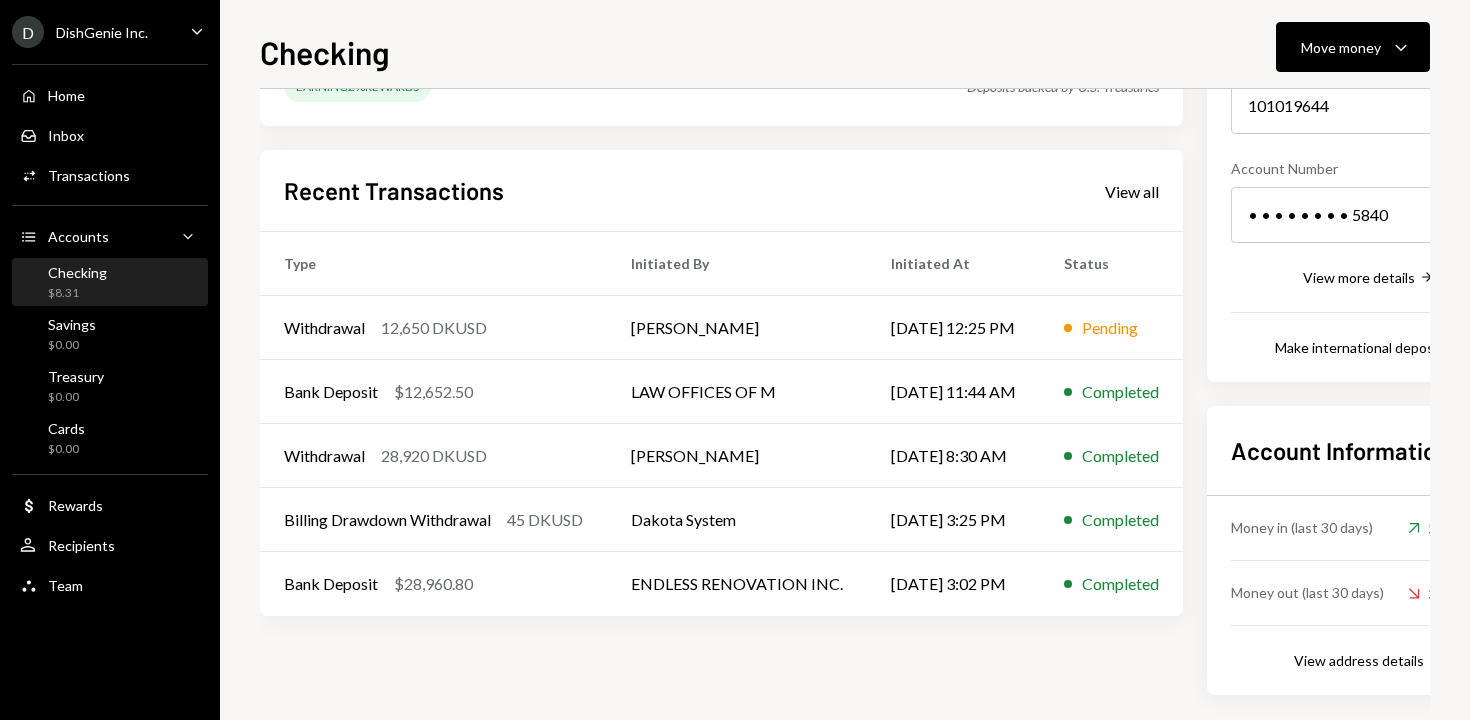 scroll, scrollTop: 251, scrollLeft: 0, axis: vertical 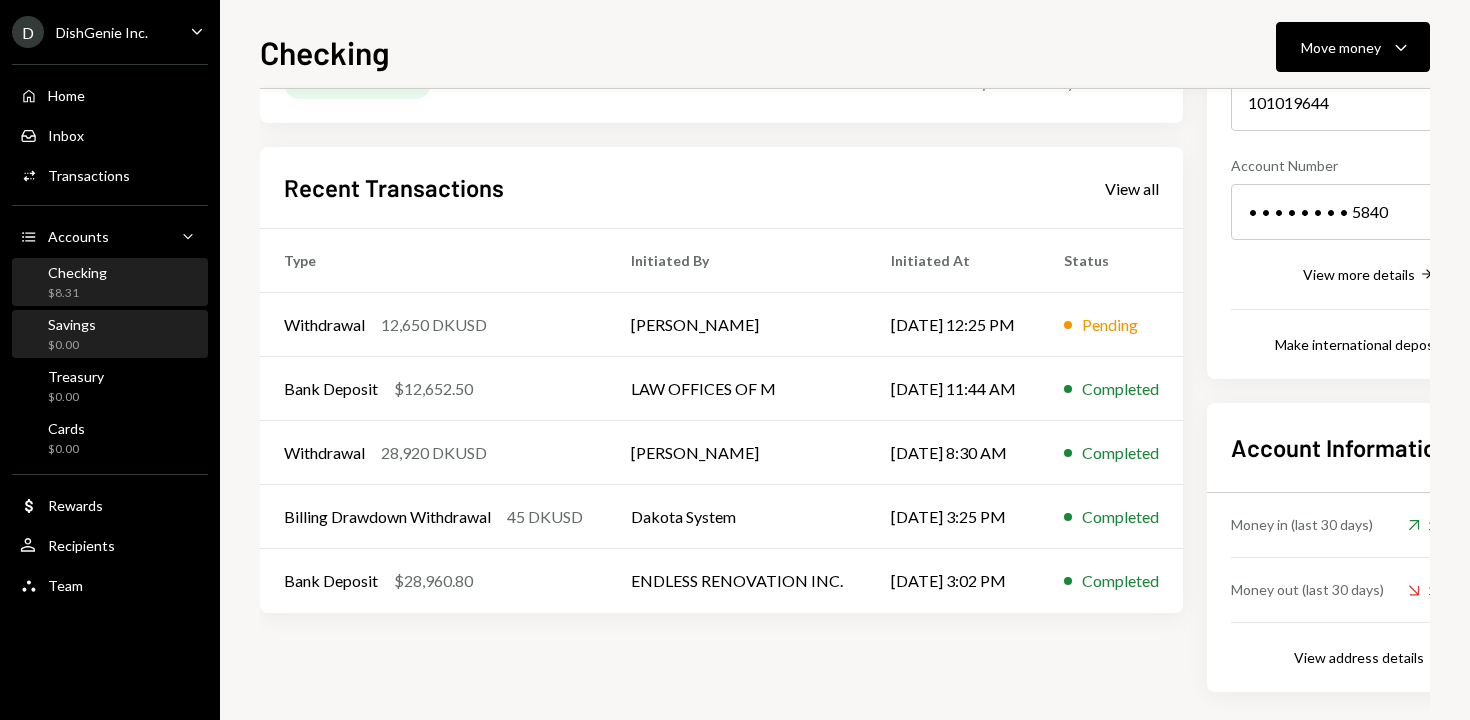 click on "Savings $0.00" at bounding box center [110, 335] 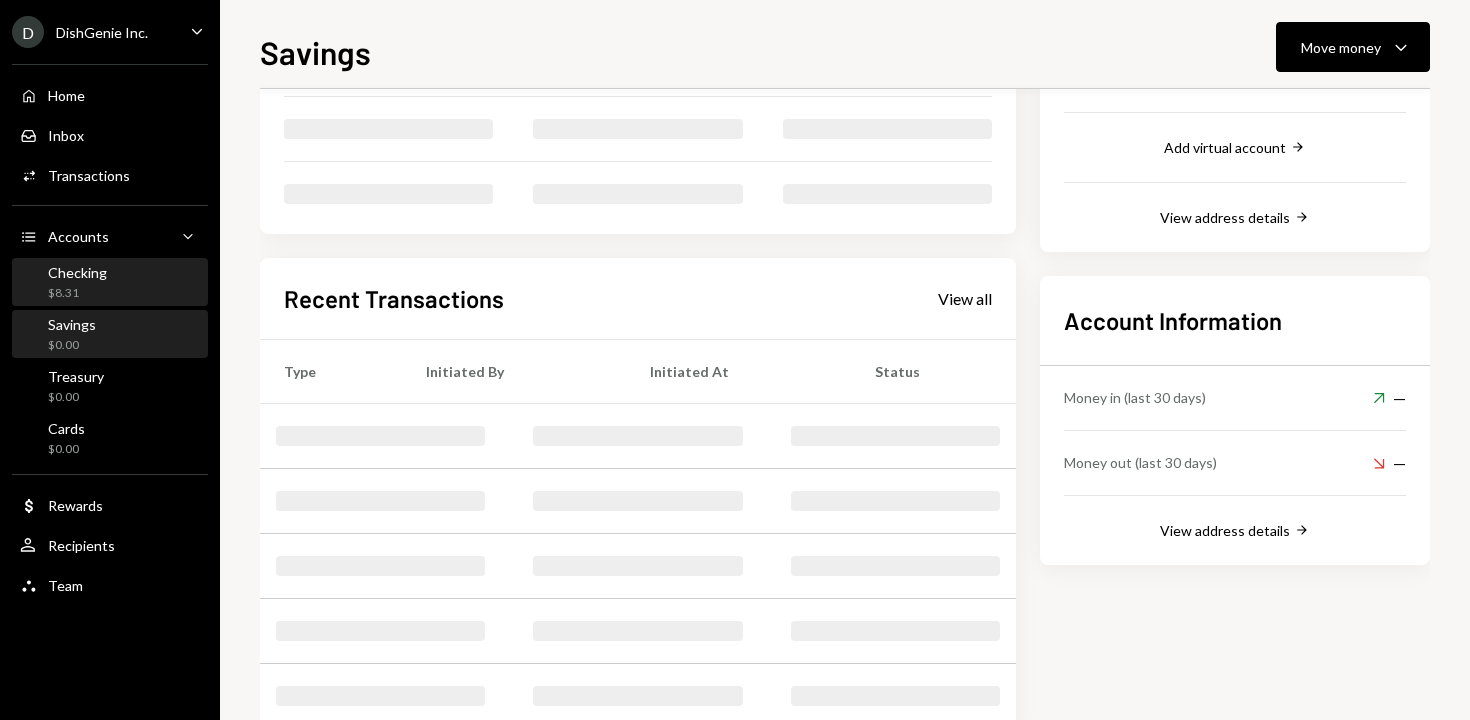 click on "Checking $8.31" at bounding box center [110, 283] 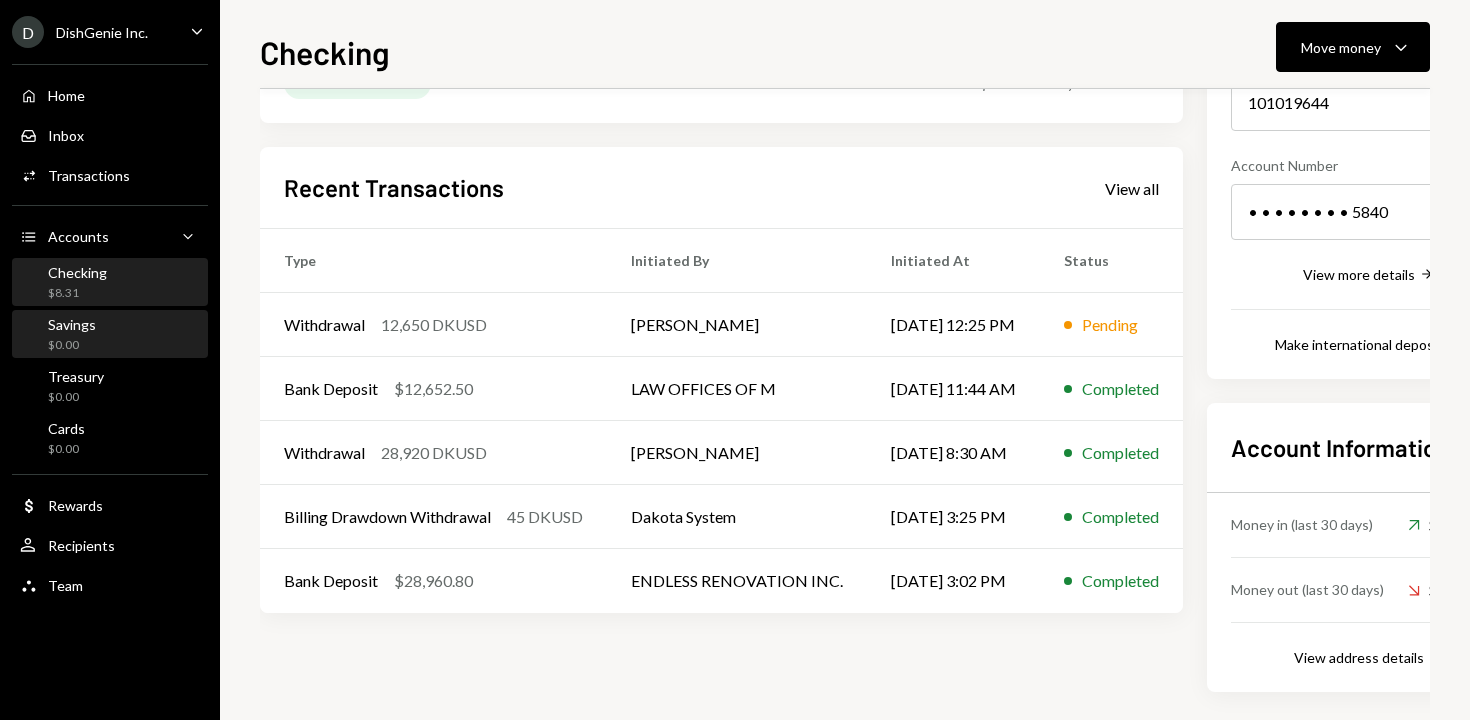 click on "Savings $0.00" at bounding box center (110, 335) 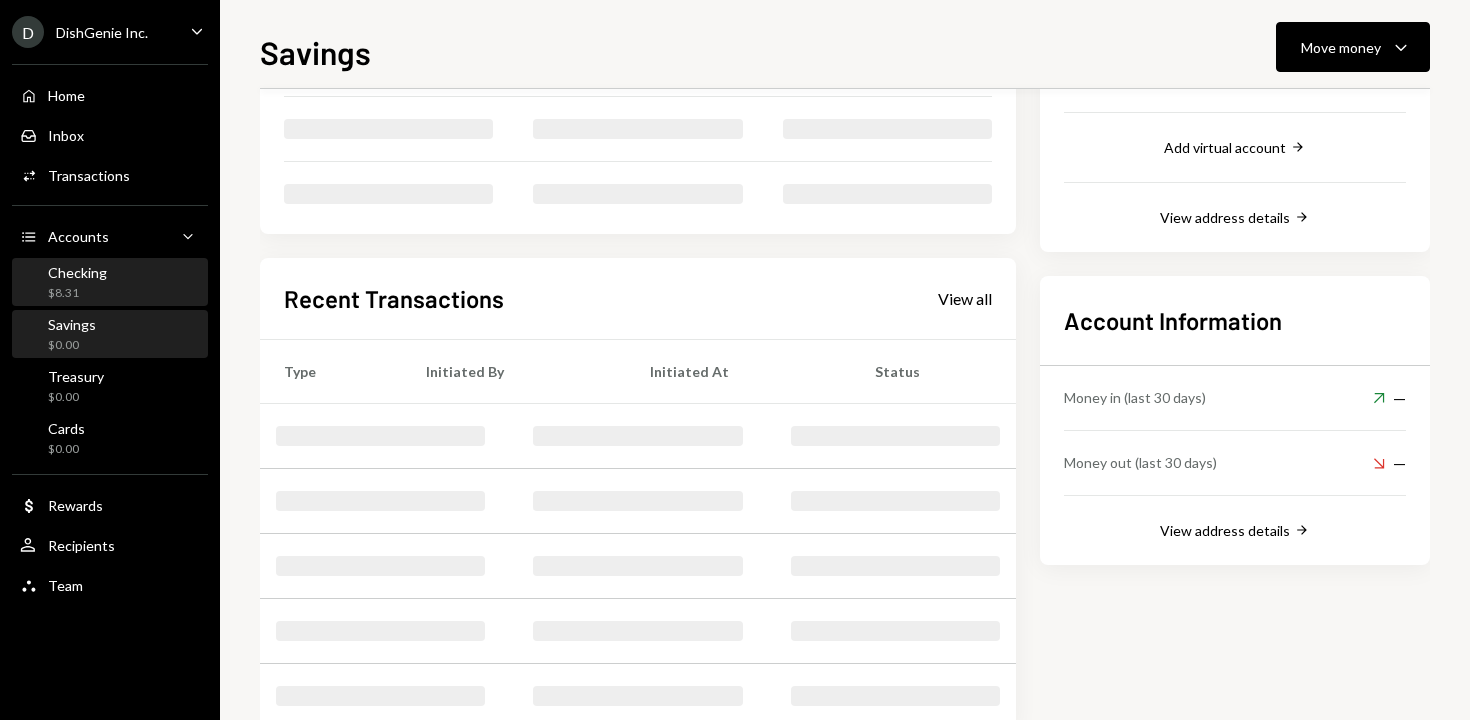 click on "Checking $8.31" at bounding box center (110, 283) 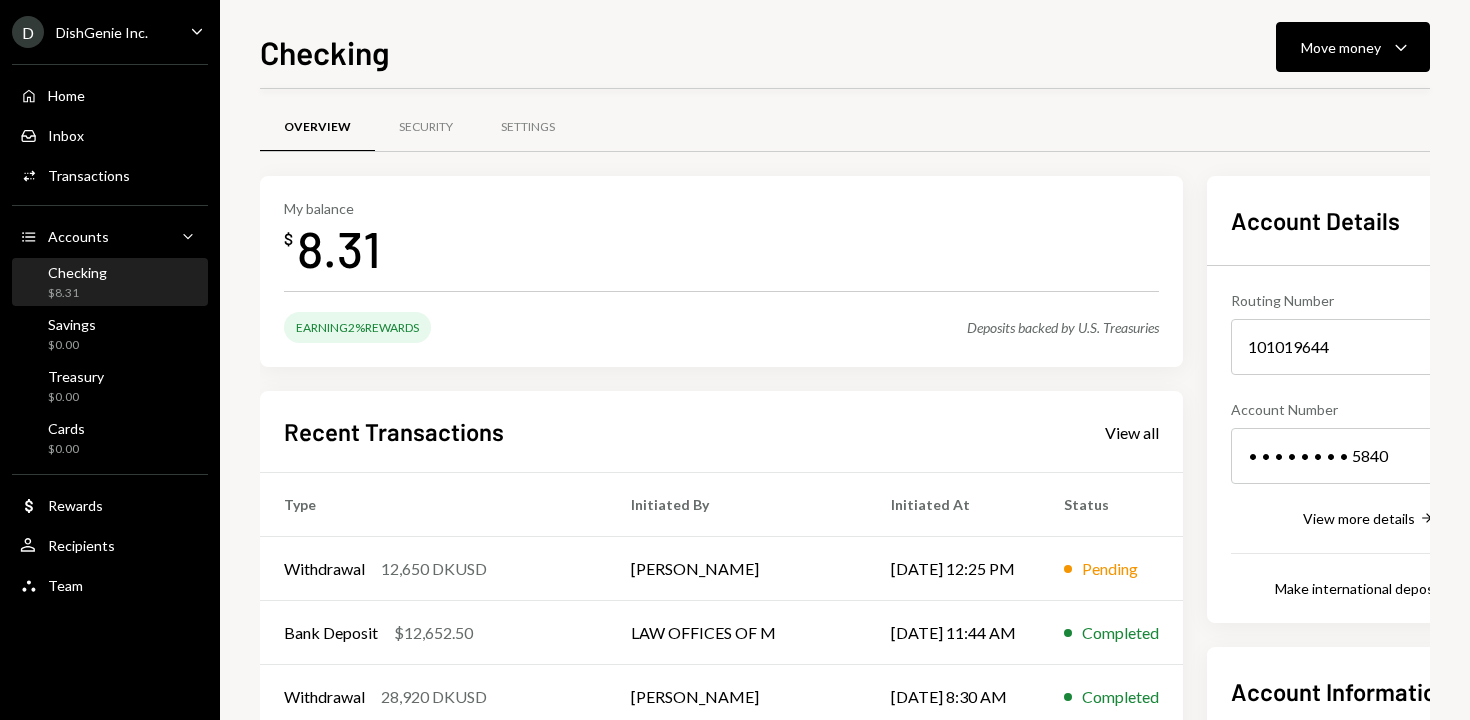 scroll, scrollTop: 0, scrollLeft: 0, axis: both 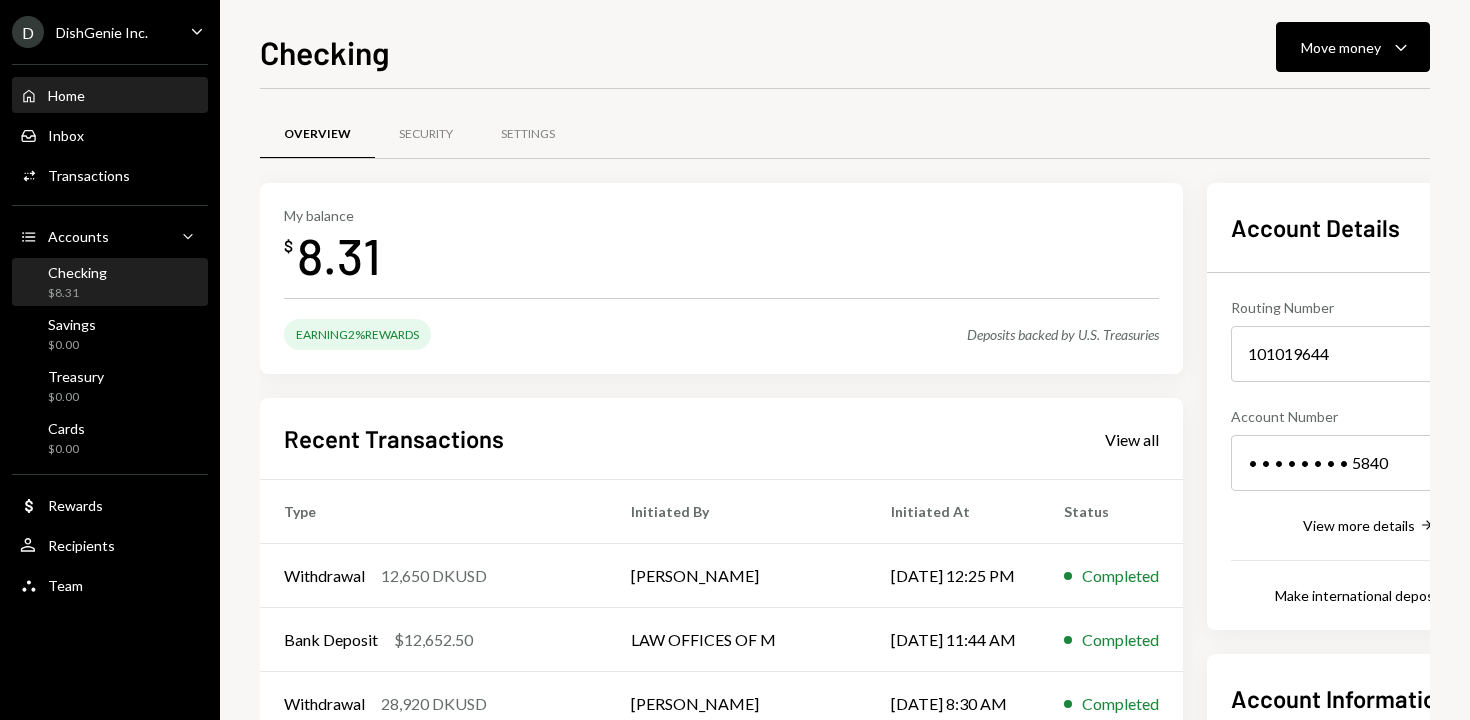 click on "Home Home" at bounding box center (110, 96) 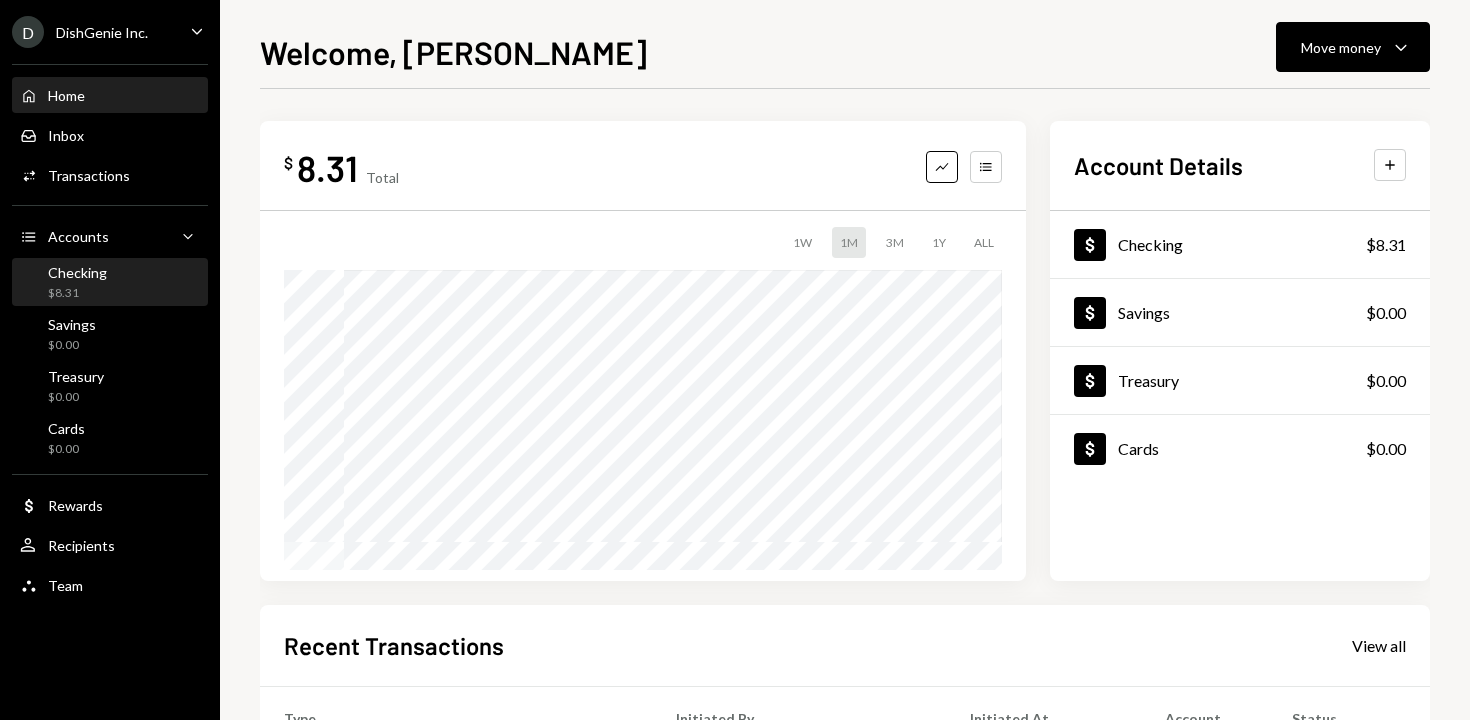 click on "Checking $8.31" at bounding box center [110, 283] 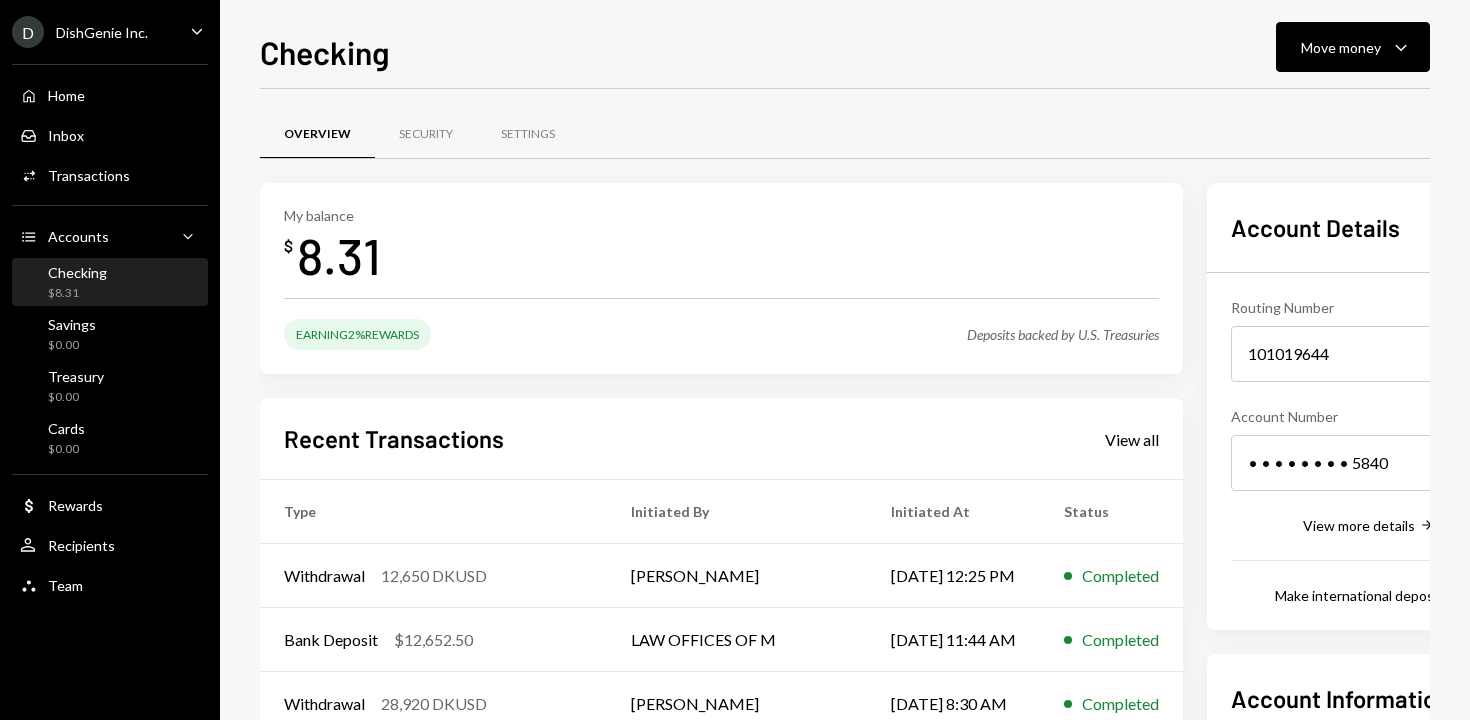 scroll, scrollTop: 0, scrollLeft: 0, axis: both 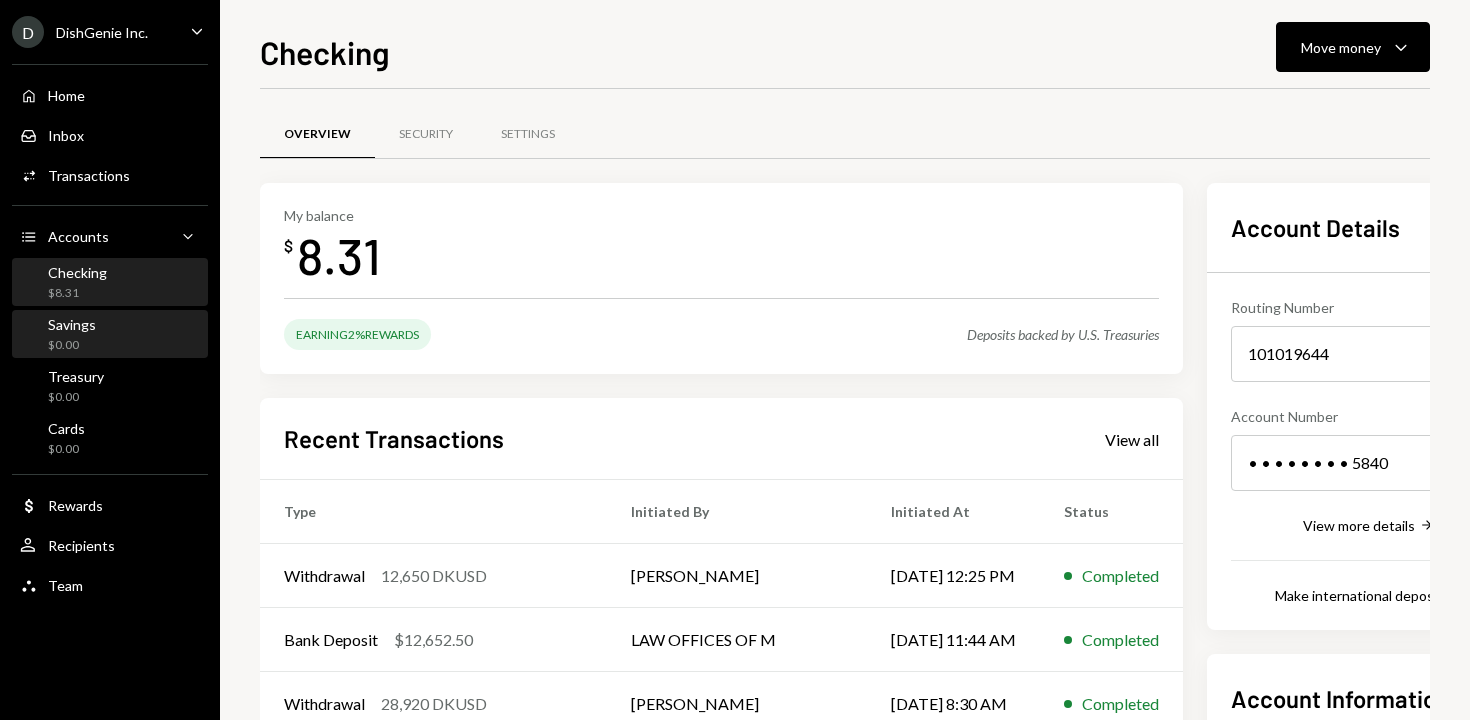 click on "Savings $0.00" at bounding box center (110, 335) 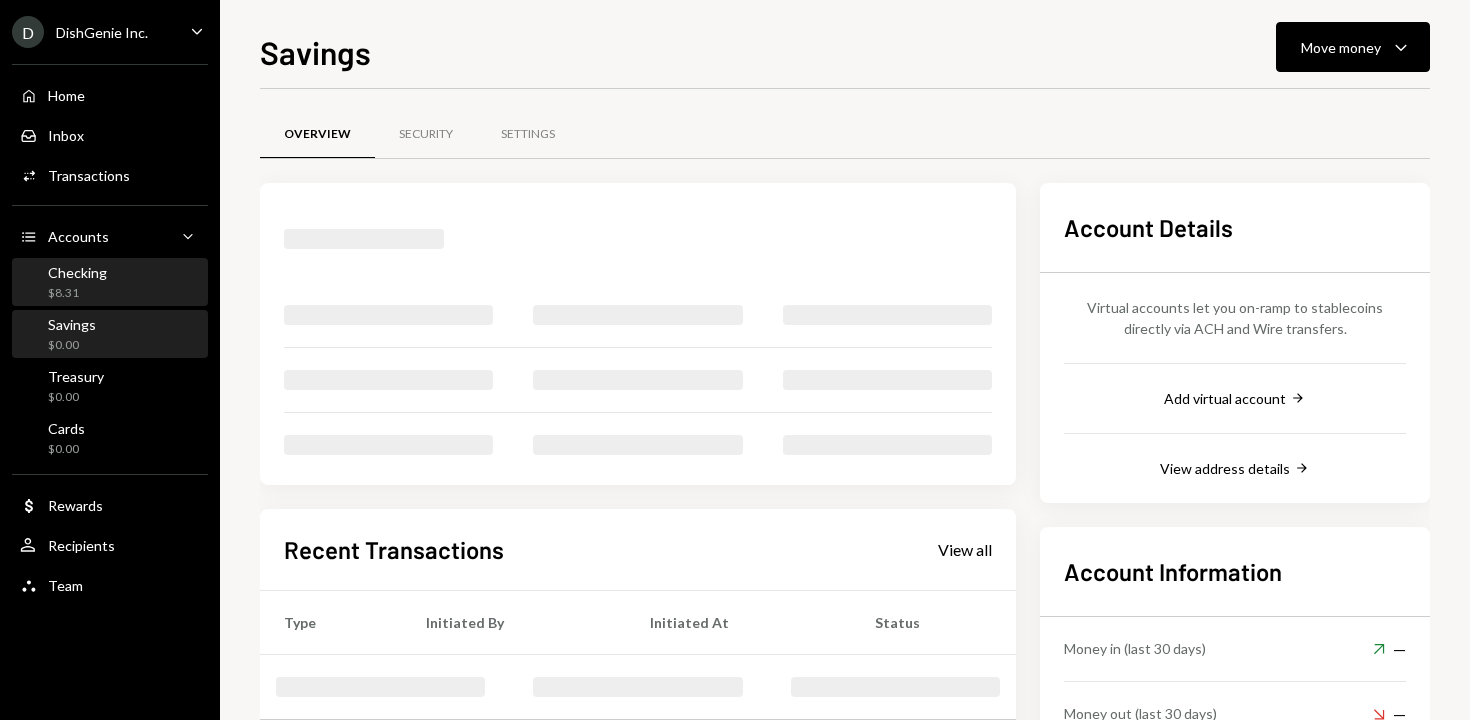 click on "Checking $8.31" at bounding box center (110, 283) 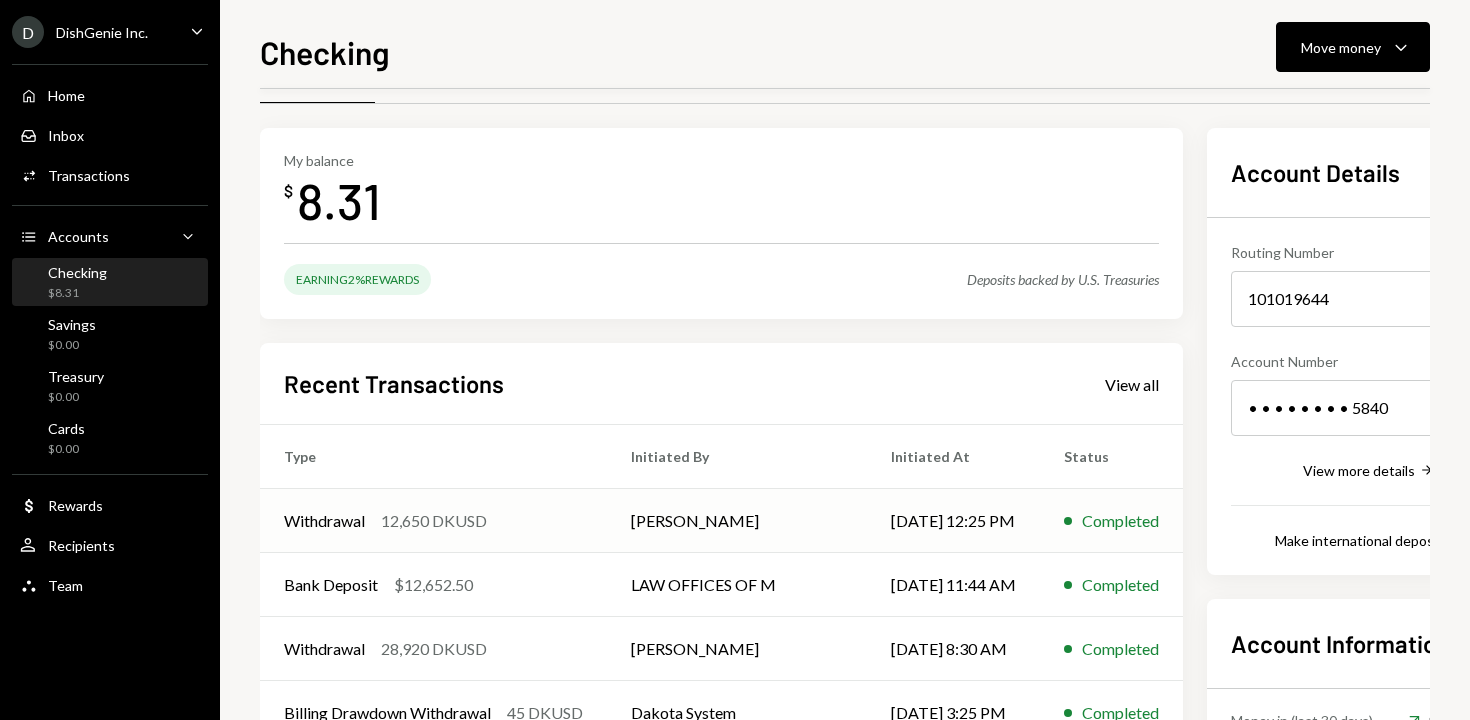 scroll, scrollTop: 0, scrollLeft: 0, axis: both 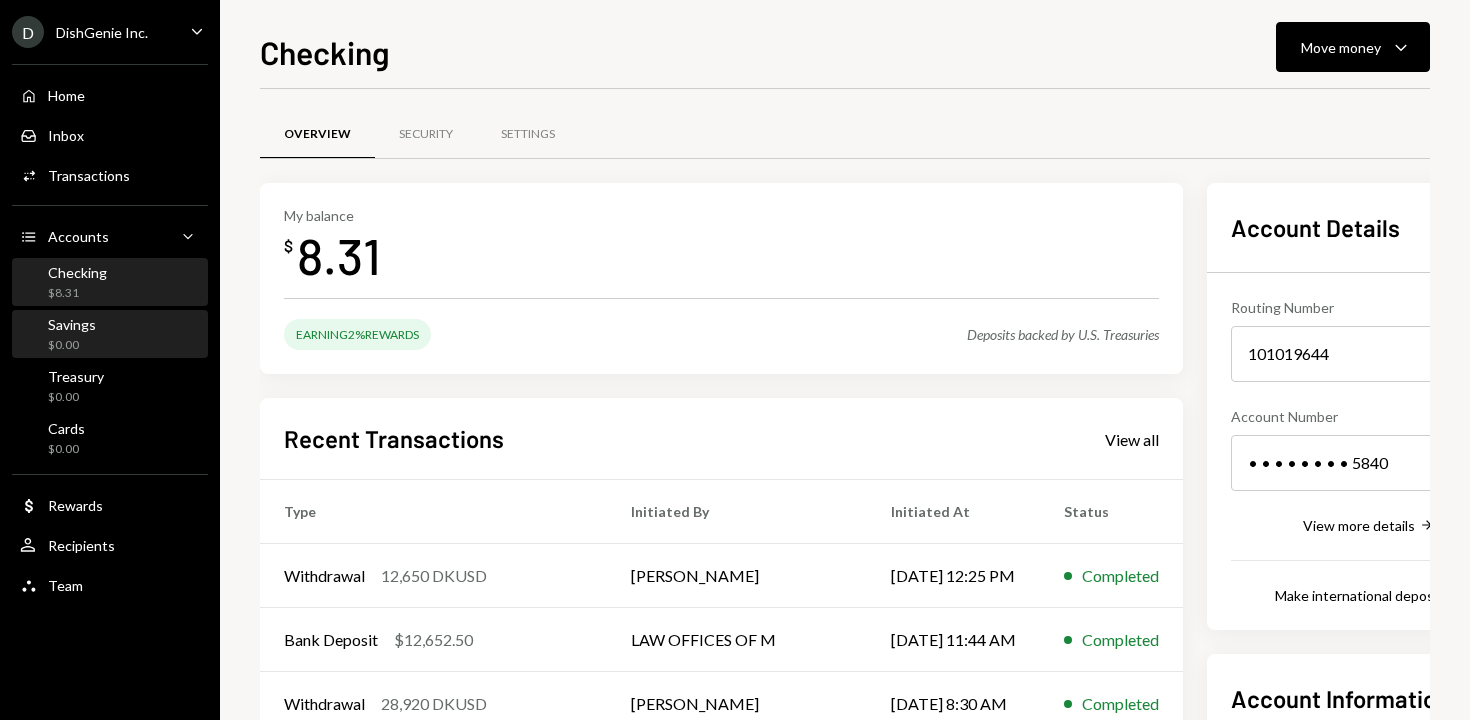 click on "Savings" at bounding box center (72, 324) 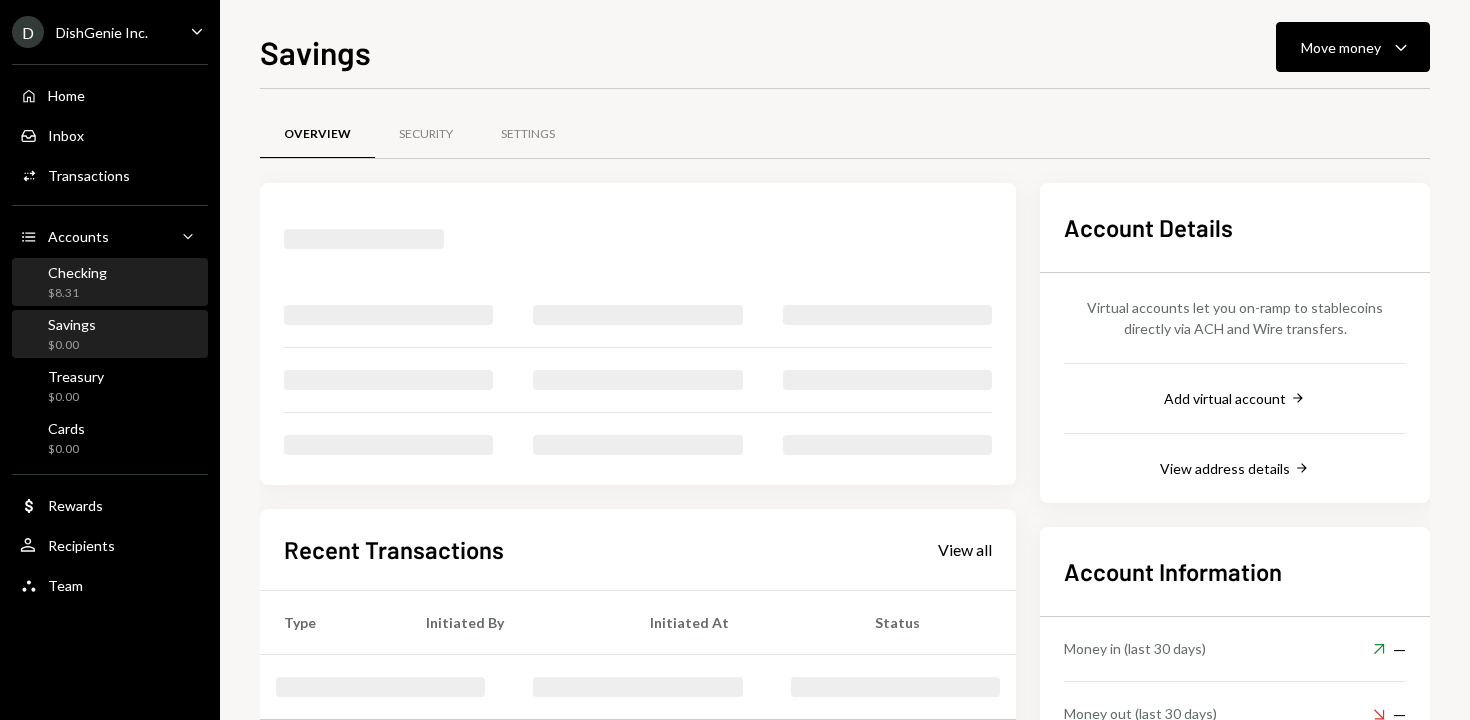 click on "Checking $8.31" at bounding box center [77, 283] 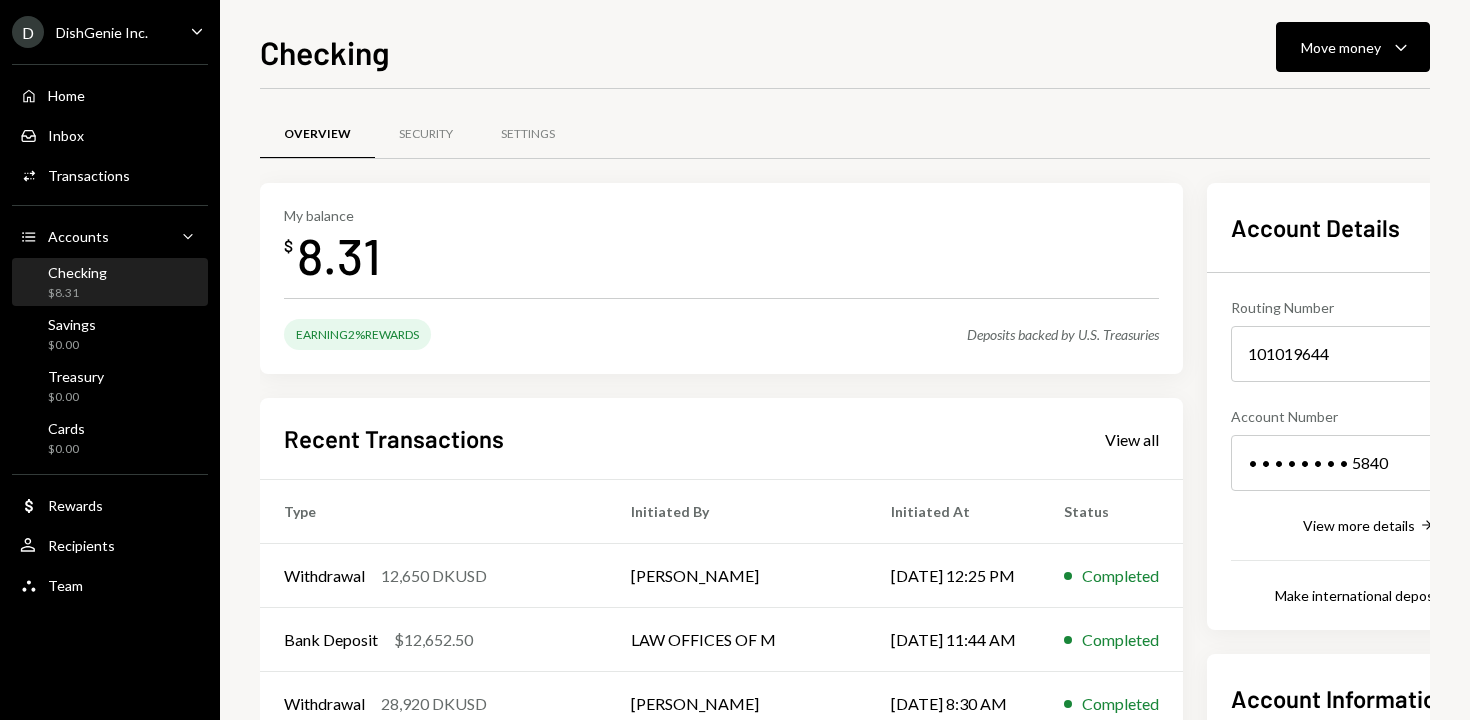 click on "Checking $8.31" at bounding box center [110, 283] 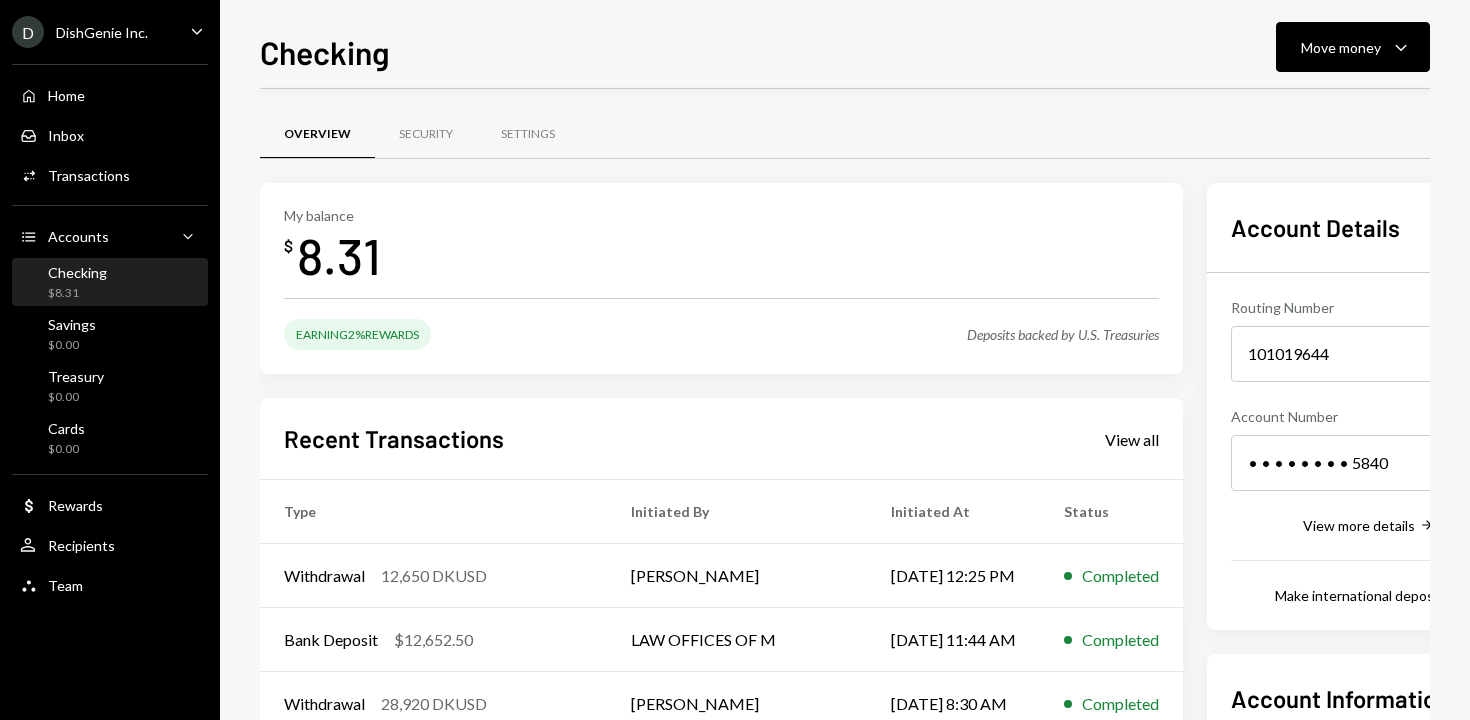 scroll, scrollTop: 0, scrollLeft: 0, axis: both 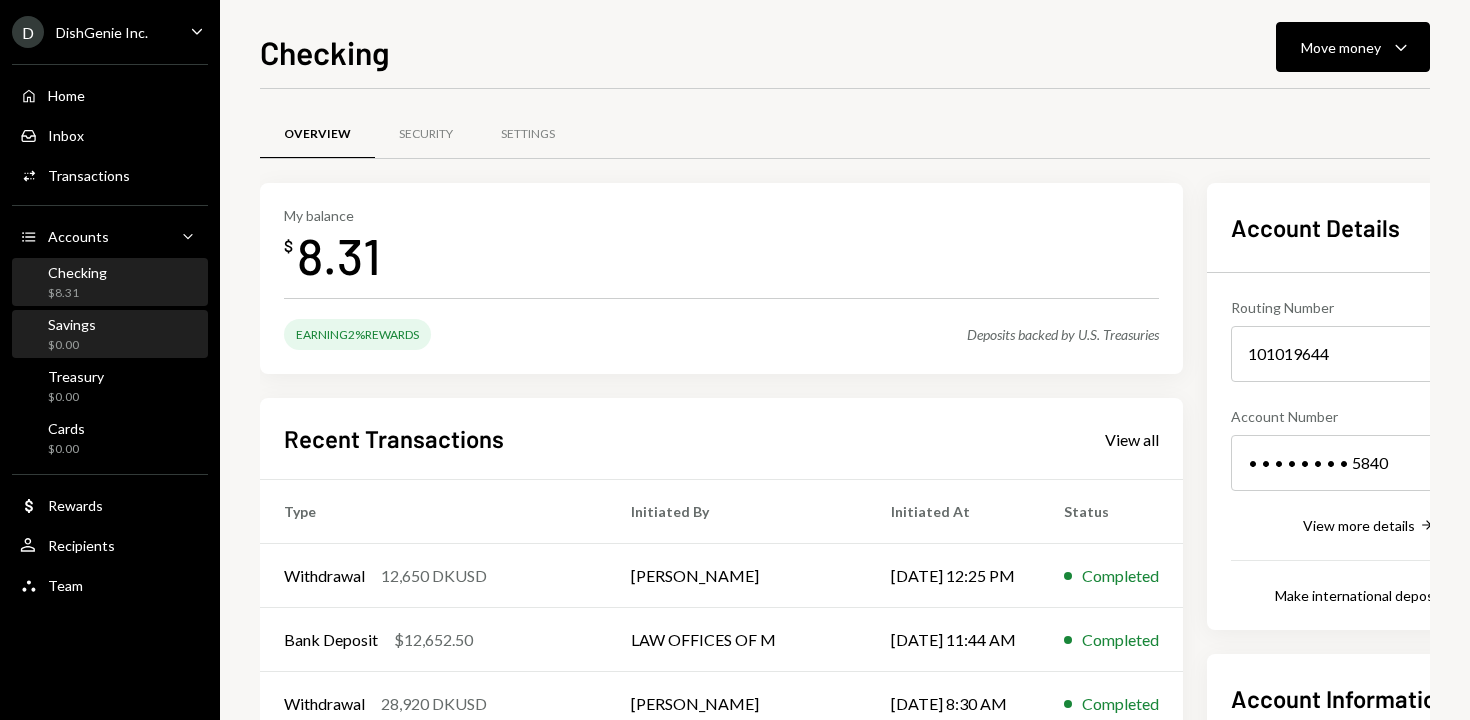 click on "Savings $0.00" at bounding box center [110, 335] 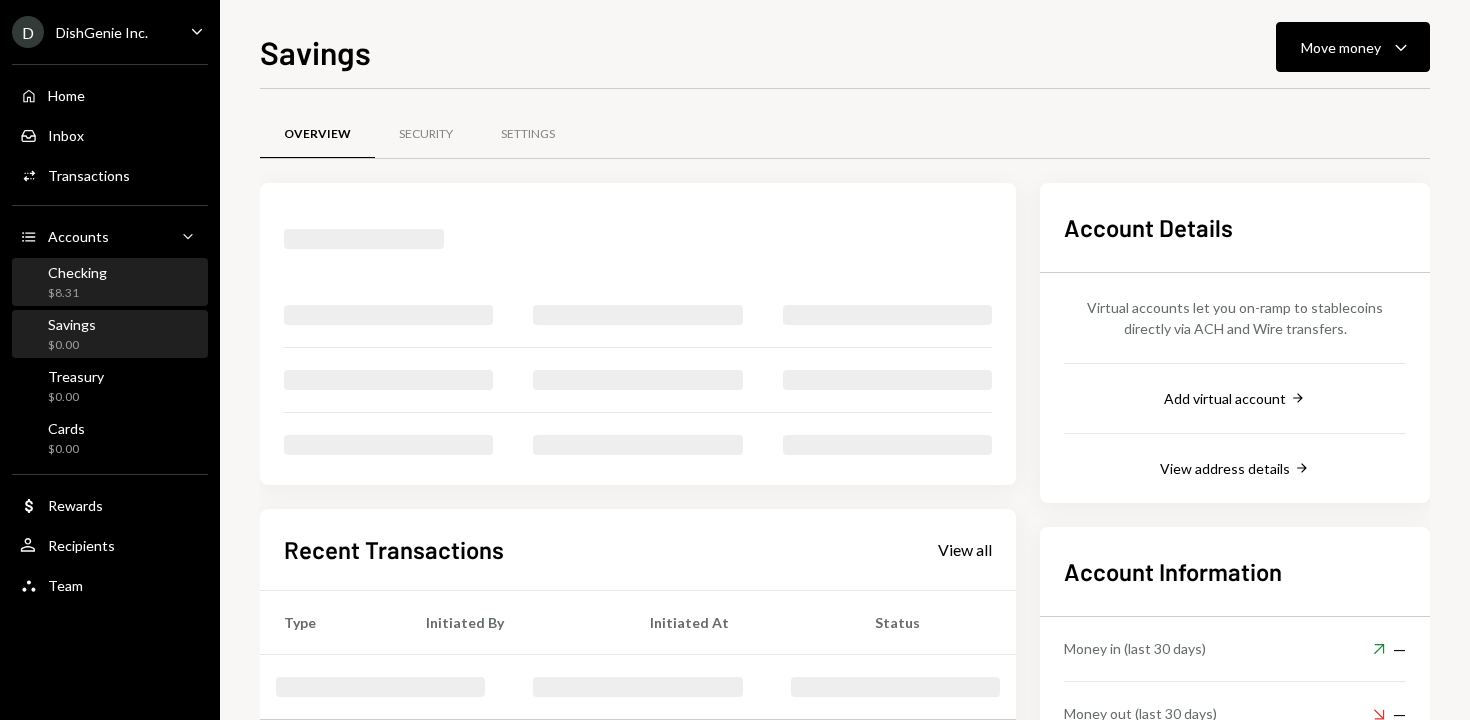 click on "Checking $8.31" at bounding box center [110, 283] 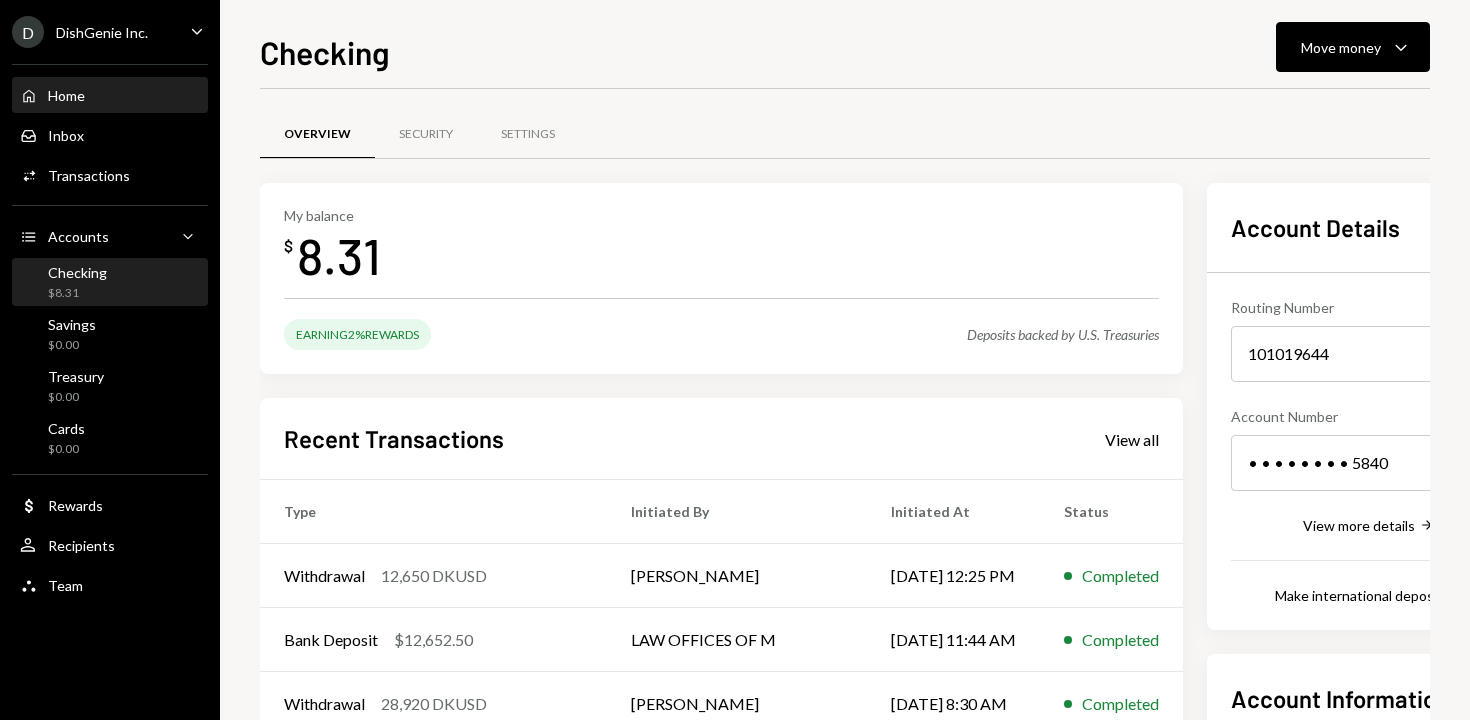 click on "Home Home" at bounding box center [110, 96] 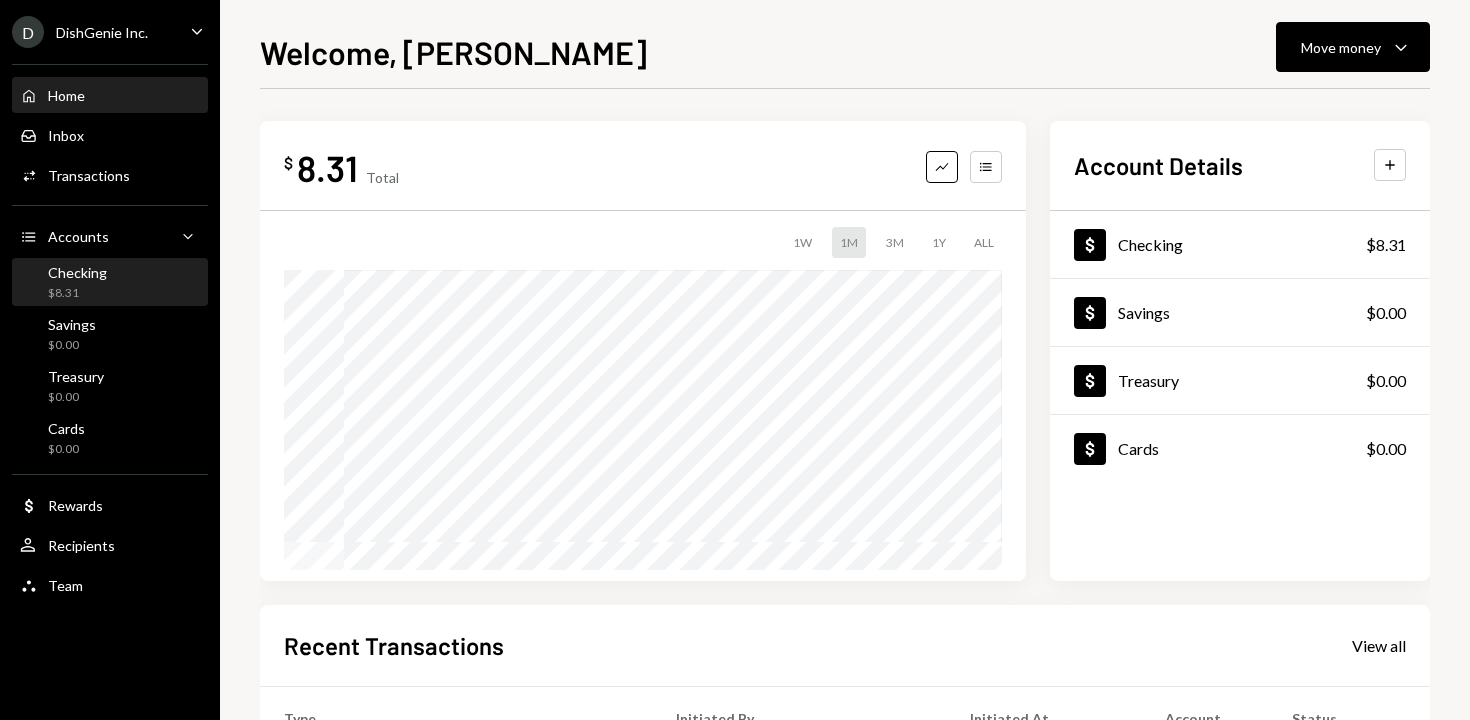 click on "Checking $8.31" at bounding box center [110, 283] 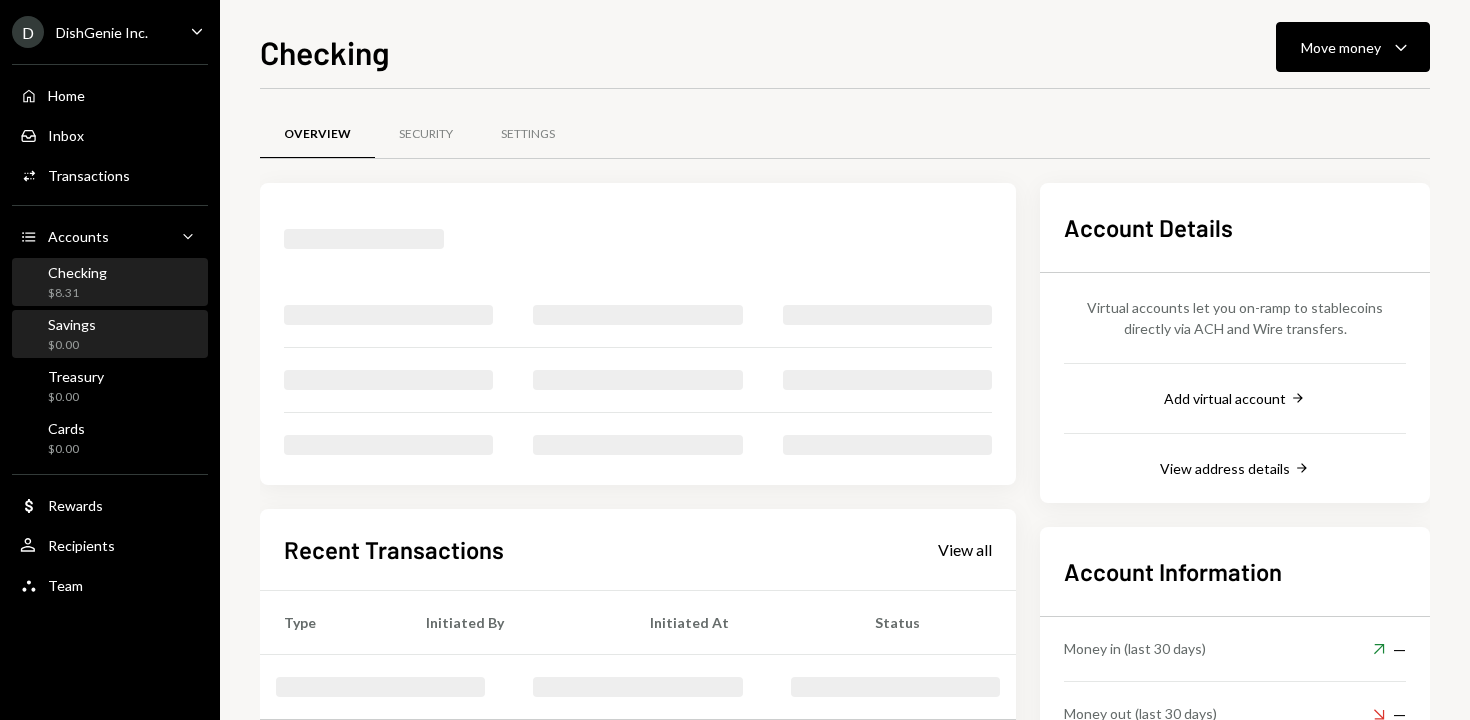 click on "Savings $0.00" at bounding box center [110, 335] 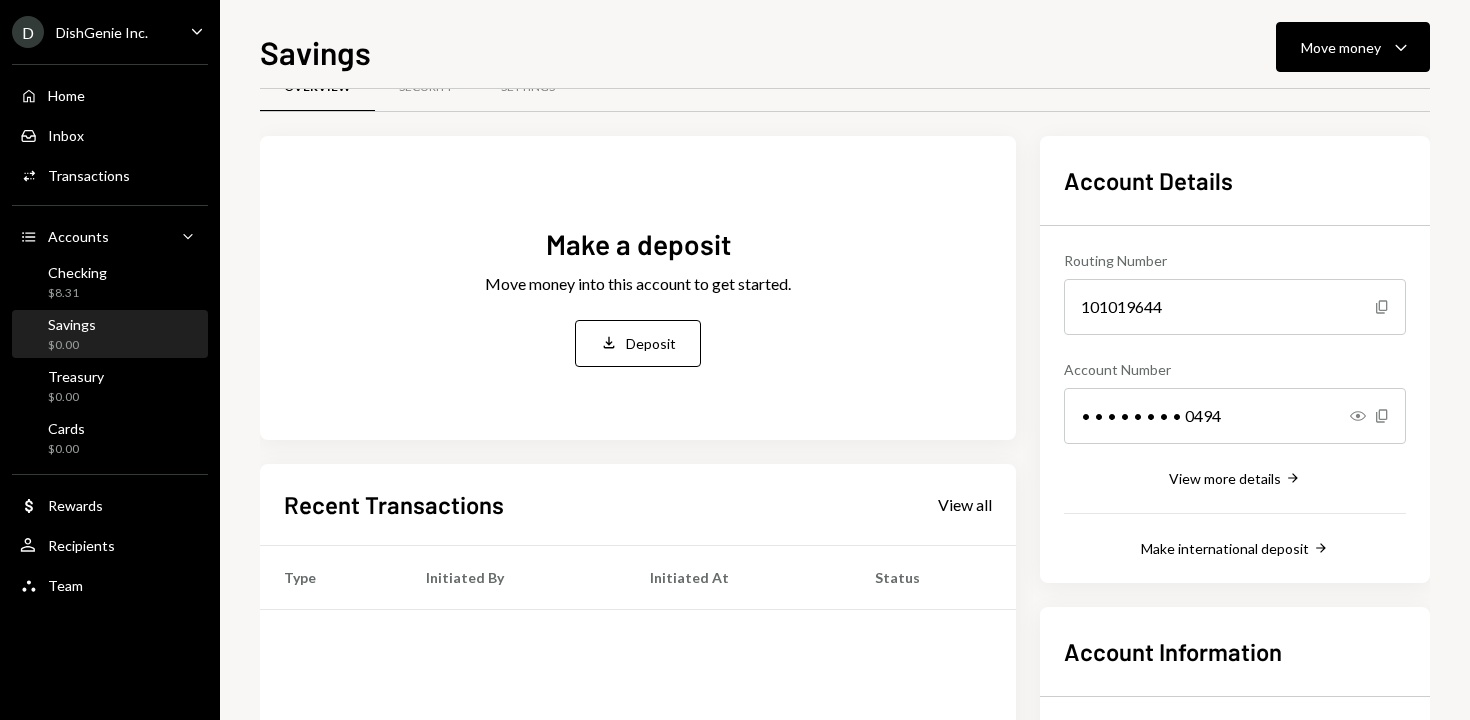 scroll, scrollTop: 52, scrollLeft: 0, axis: vertical 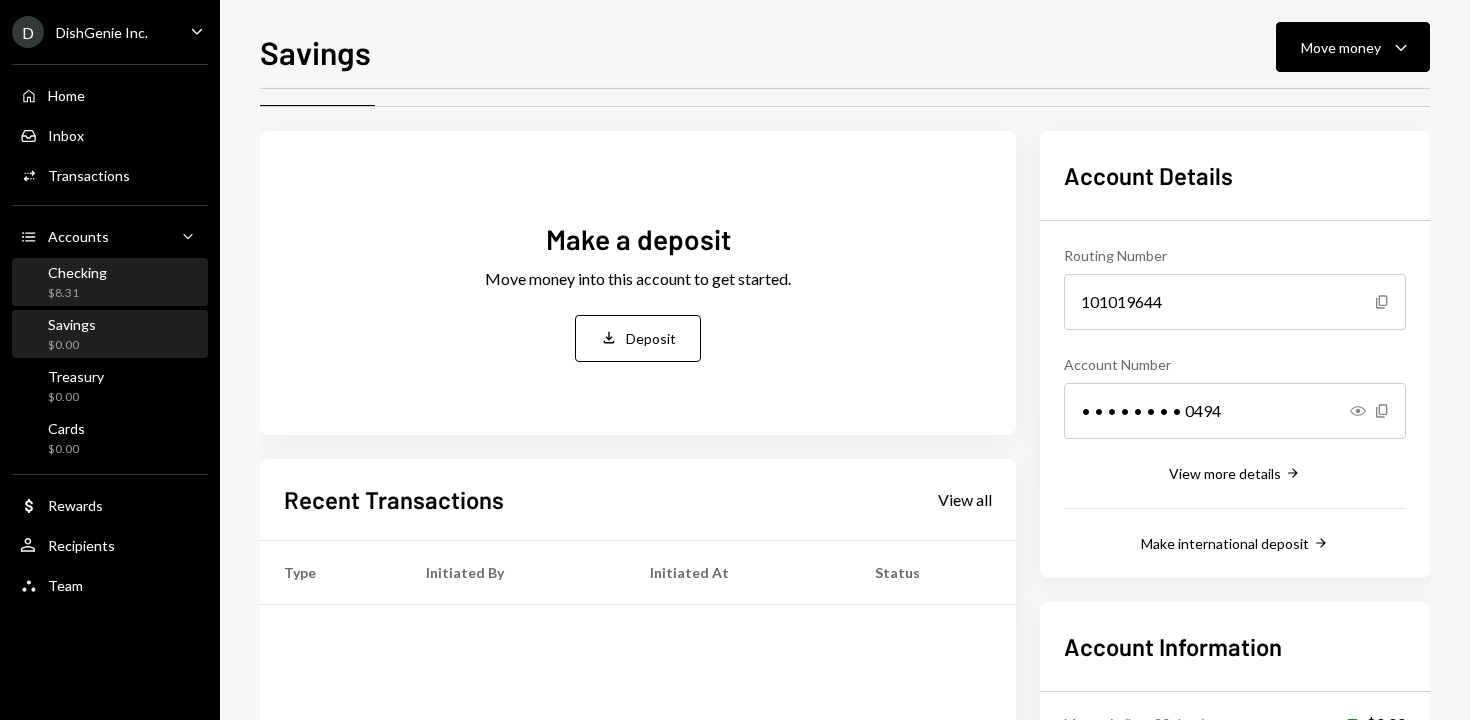 click on "Checking $8.31" at bounding box center (110, 283) 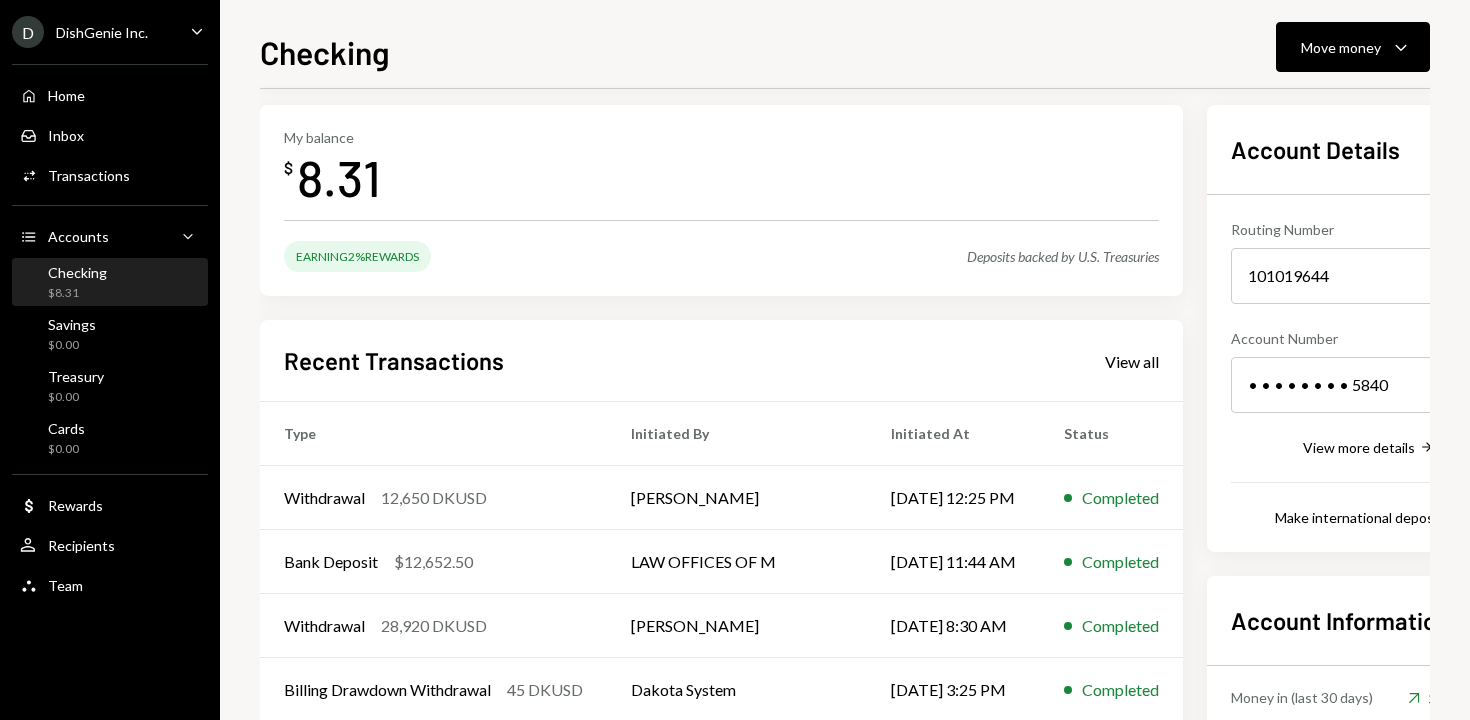 scroll, scrollTop: 45, scrollLeft: 0, axis: vertical 